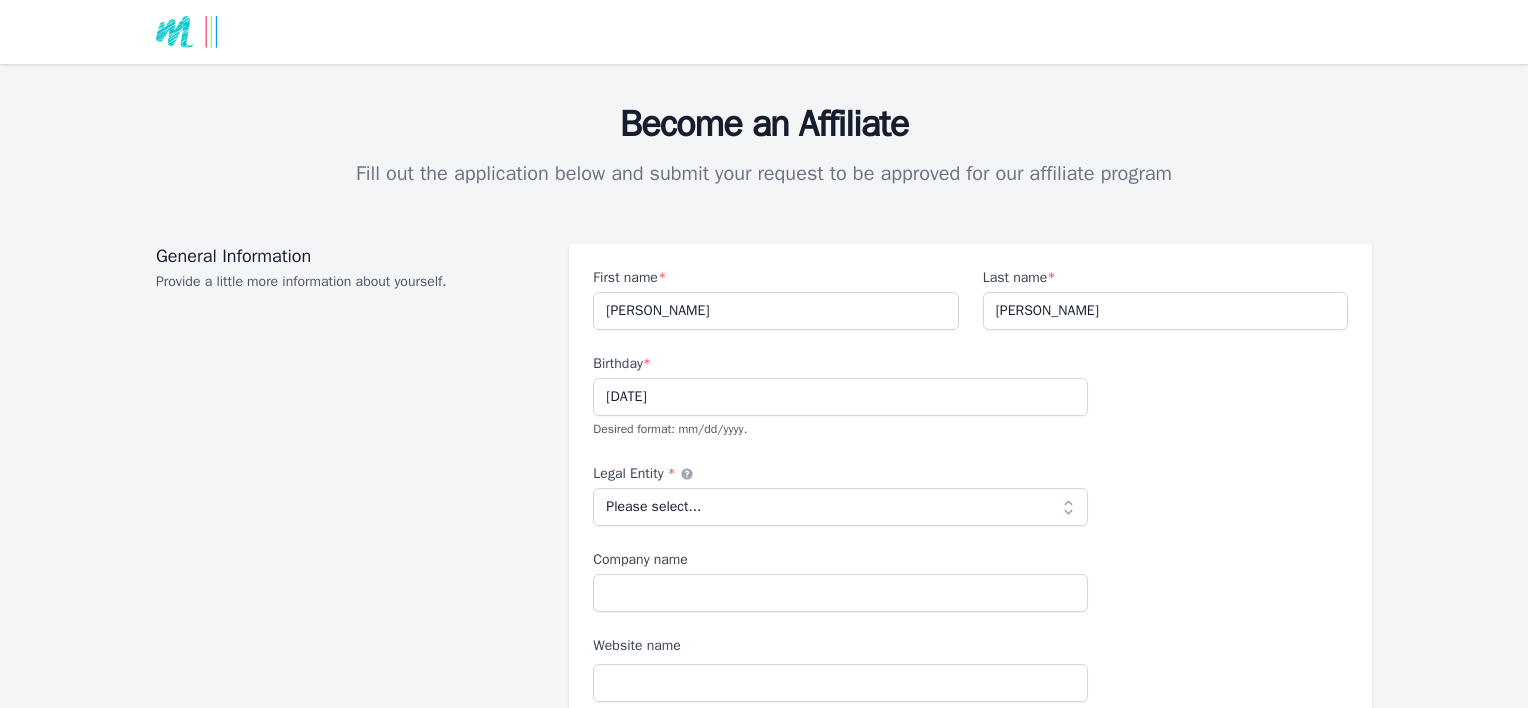 scroll, scrollTop: 0, scrollLeft: 0, axis: both 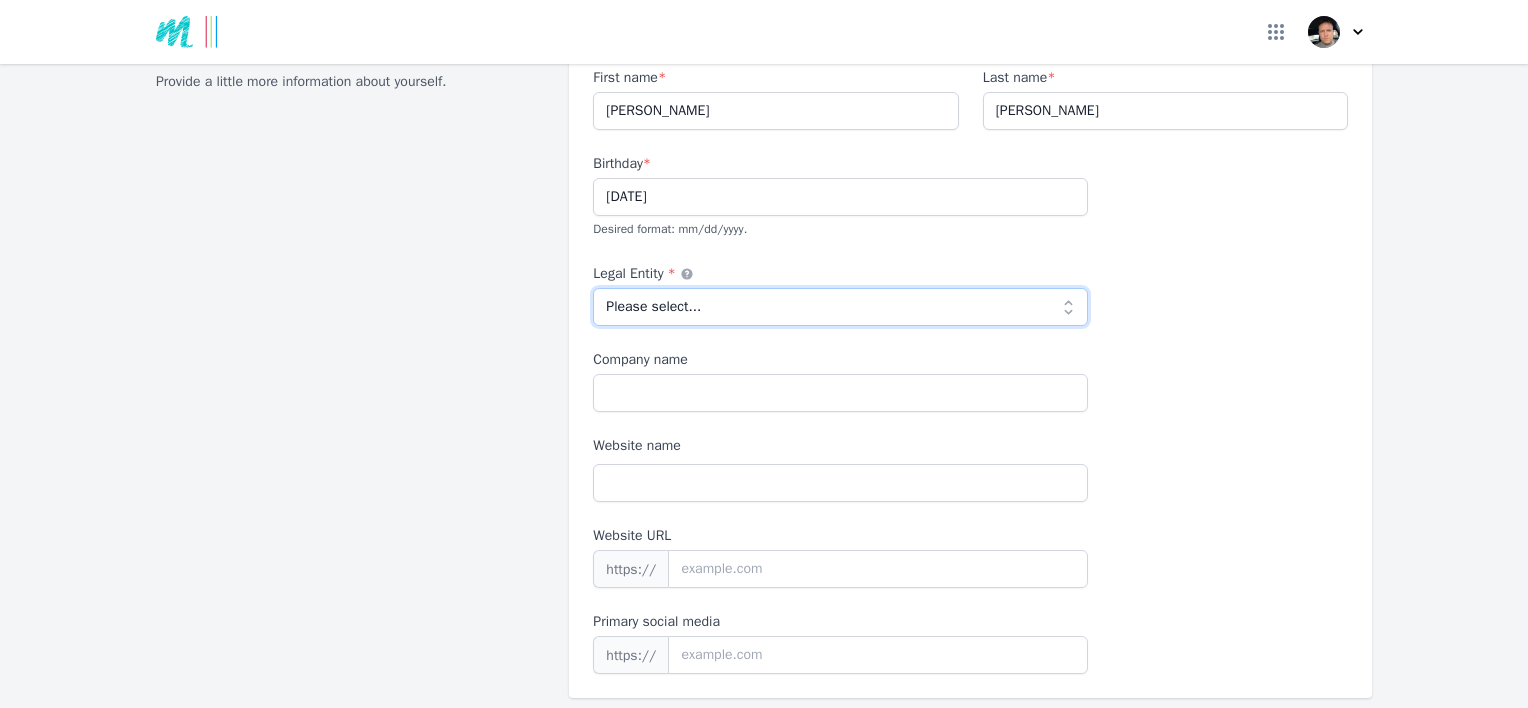 click on "Please select...   Individual   Partnership   Corporation   Sole Proprietorship   Foreign   LLC   LLP   Non profit   Other" at bounding box center [840, 307] 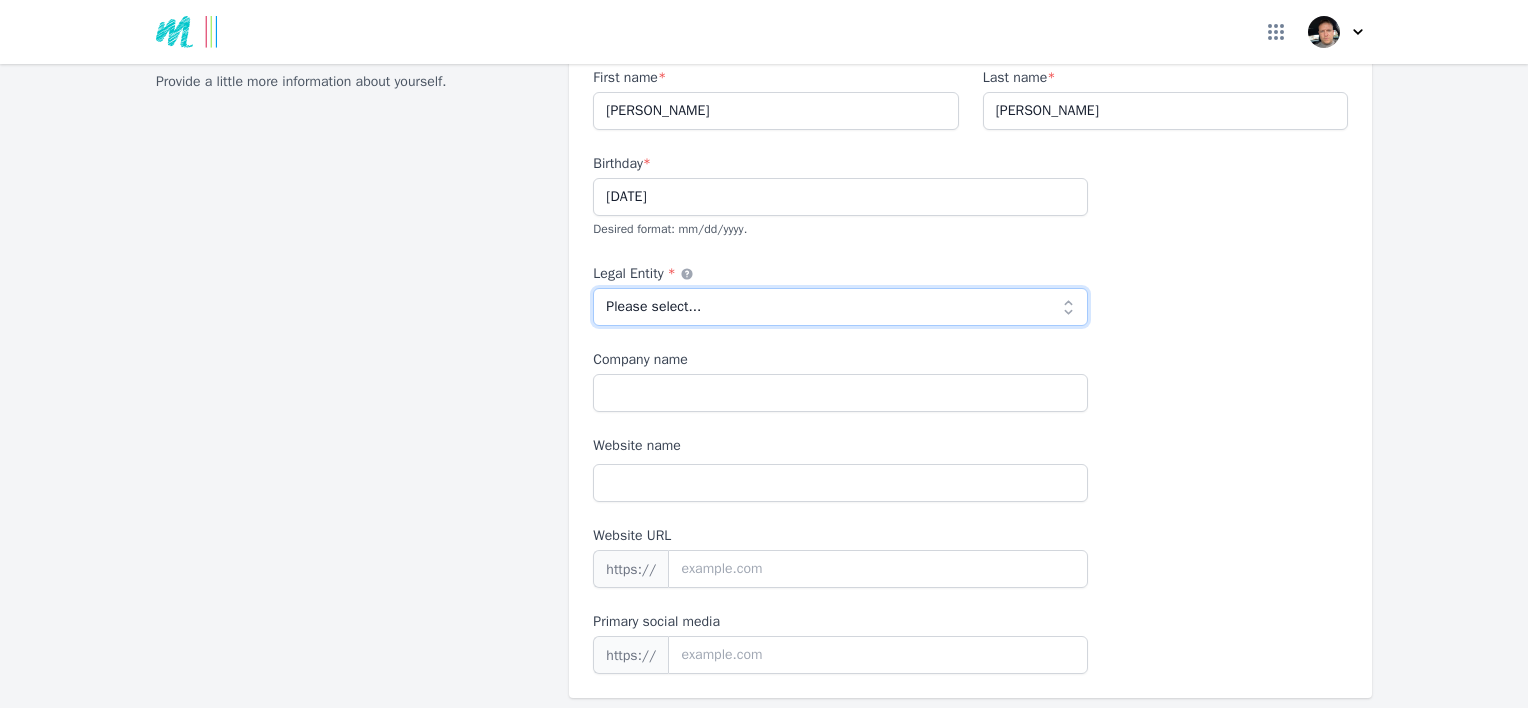 select on "individual" 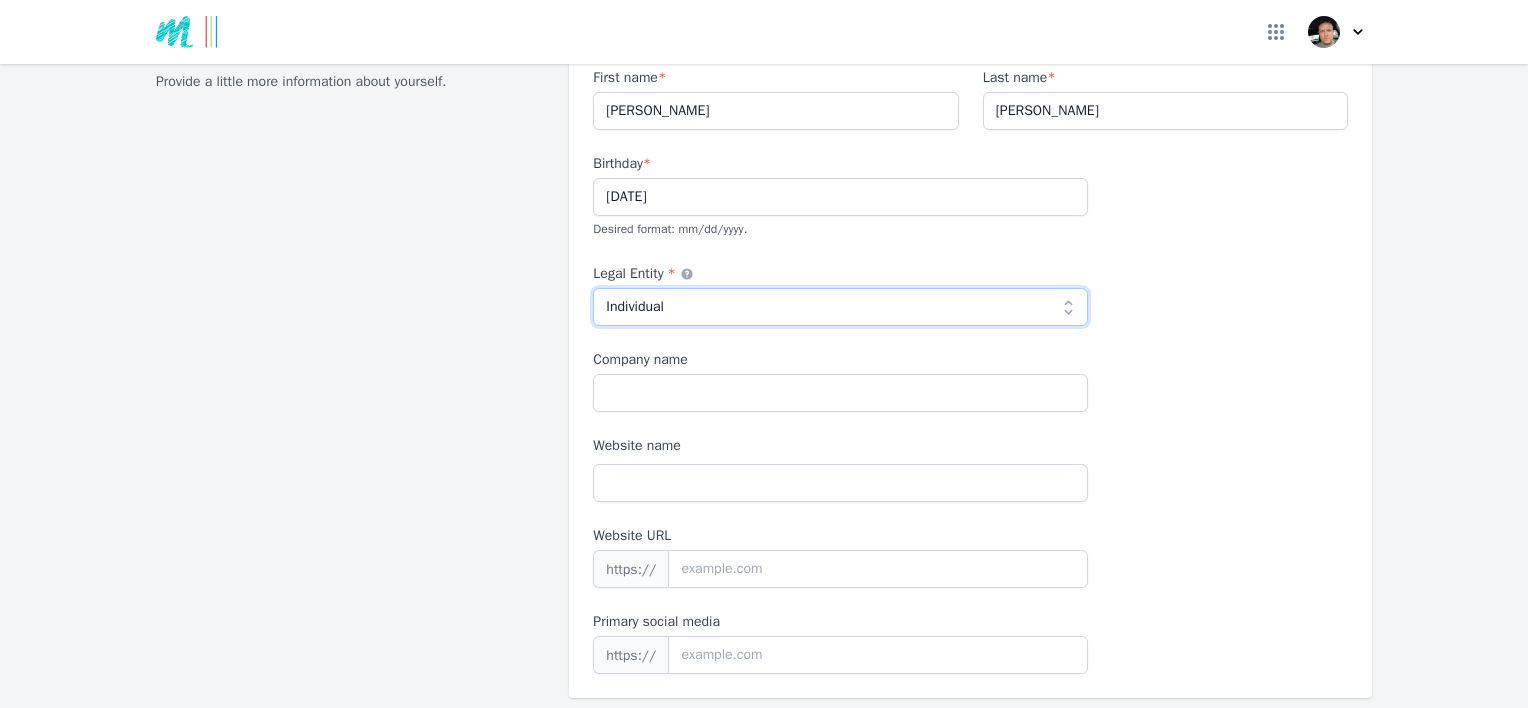 click on "Please select...   Individual   Partnership   Corporation   Sole Proprietorship   Foreign   LLC   LLP   Non profit   Other" at bounding box center (840, 307) 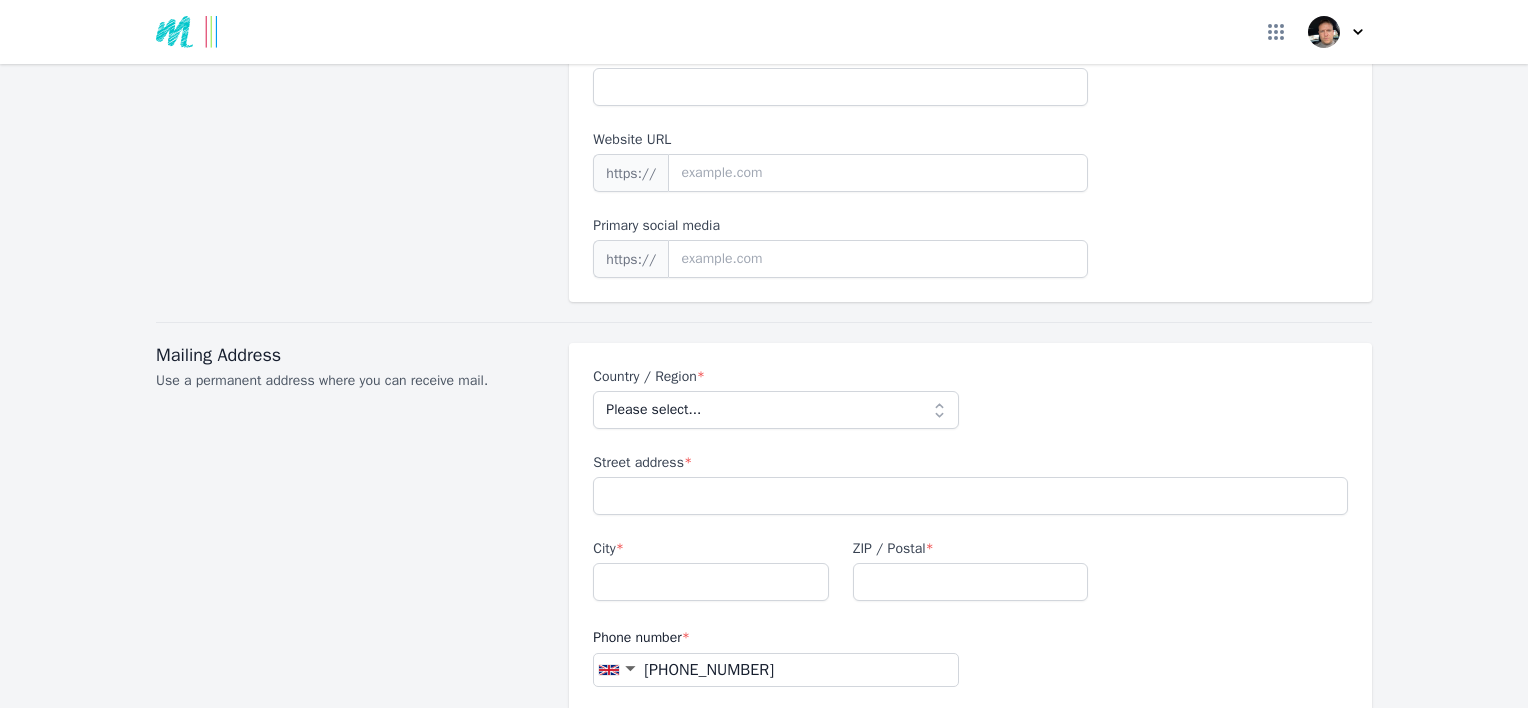scroll, scrollTop: 600, scrollLeft: 0, axis: vertical 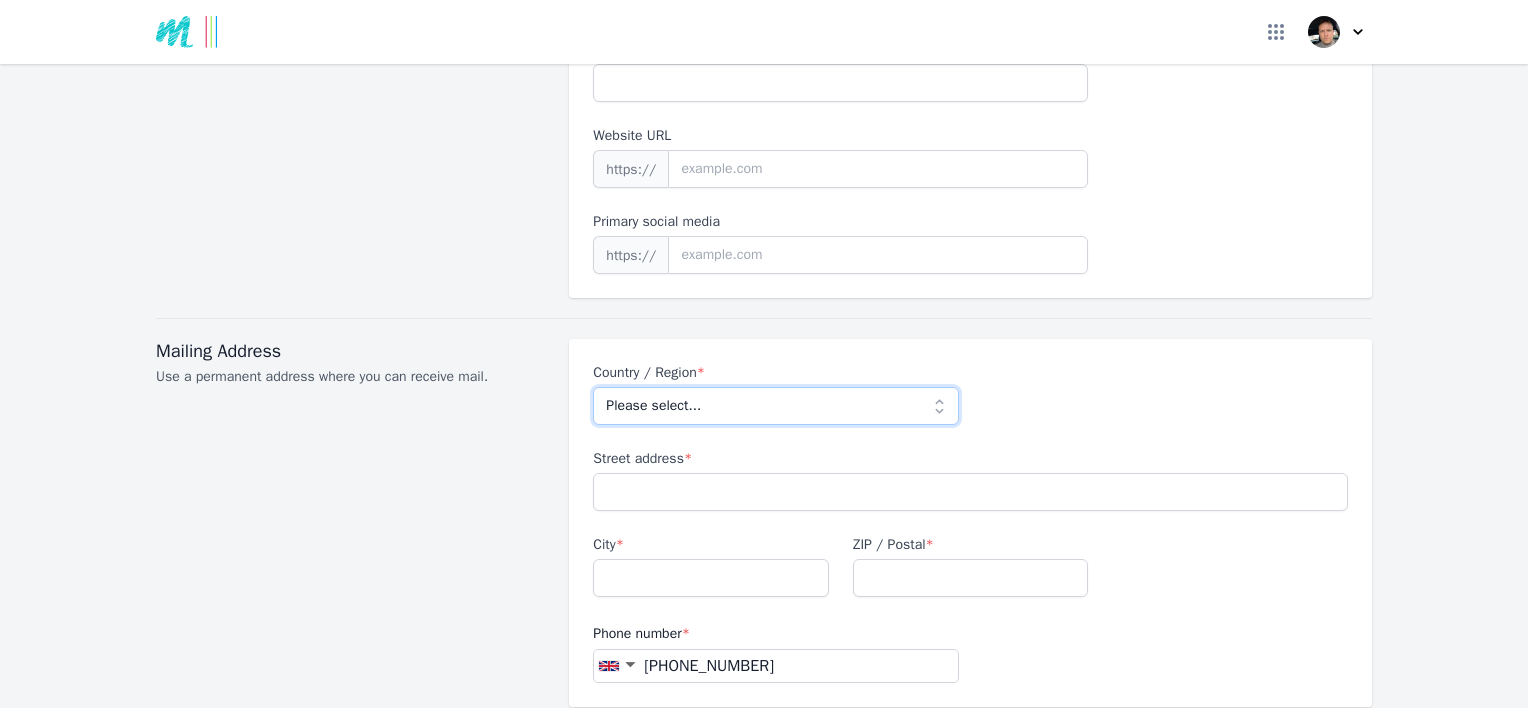 click on "Please select...   [GEOGRAPHIC_DATA] [GEOGRAPHIC_DATA] [GEOGRAPHIC_DATA] [US_STATE] [GEOGRAPHIC_DATA] [GEOGRAPHIC_DATA] [GEOGRAPHIC_DATA] [GEOGRAPHIC_DATA] [GEOGRAPHIC_DATA] [GEOGRAPHIC_DATA] [GEOGRAPHIC_DATA] [GEOGRAPHIC_DATA] [GEOGRAPHIC_DATA] [GEOGRAPHIC_DATA] [GEOGRAPHIC_DATA] [GEOGRAPHIC_DATA] [GEOGRAPHIC_DATA] [GEOGRAPHIC_DATA] [GEOGRAPHIC_DATA] [GEOGRAPHIC_DATA] [GEOGRAPHIC_DATA] [GEOGRAPHIC_DATA] [GEOGRAPHIC_DATA] [GEOGRAPHIC_DATA] [GEOGRAPHIC_DATA] [GEOGRAPHIC_DATA] [GEOGRAPHIC_DATA] [GEOGRAPHIC_DATA] [GEOGRAPHIC_DATA] [GEOGRAPHIC_DATA] [GEOGRAPHIC_DATA] [GEOGRAPHIC_DATA] [GEOGRAPHIC_DATA] [GEOGRAPHIC_DATA] [GEOGRAPHIC_DATA] [GEOGRAPHIC_DATA] [GEOGRAPHIC_DATA] [GEOGRAPHIC_DATA] [GEOGRAPHIC_DATA] [GEOGRAPHIC_DATA] [GEOGRAPHIC_DATA] [GEOGRAPHIC_DATA] [GEOGRAPHIC_DATA] [GEOGRAPHIC_DATA] [GEOGRAPHIC_DATA] [GEOGRAPHIC_DATA] [GEOGRAPHIC_DATA] [GEOGRAPHIC_DATA] [GEOGRAPHIC_DATA] [GEOGRAPHIC_DATA] [GEOGRAPHIC_DATA] [GEOGRAPHIC_DATA] [GEOGRAPHIC_DATA] [GEOGRAPHIC_DATA] [GEOGRAPHIC_DATA] [GEOGRAPHIC_DATA] [GEOGRAPHIC_DATA] [GEOGRAPHIC_DATA] [GEOGRAPHIC_DATA] [GEOGRAPHIC_DATA] [GEOGRAPHIC_DATA] [GEOGRAPHIC_DATA] [GEOGRAPHIC_DATA] [GEOGRAPHIC_DATA] [GEOGRAPHIC_DATA] [GEOGRAPHIC_DATA] [GEOGRAPHIC_DATA] [GEOGRAPHIC_DATA] [GEOGRAPHIC_DATA] [GEOGRAPHIC_DATA] [GEOGRAPHIC_DATA] [GEOGRAPHIC_DATA] [GEOGRAPHIC_DATA] [GEOGRAPHIC_DATA] [GEOGRAPHIC_DATA] [GEOGRAPHIC_DATA] [GEOGRAPHIC_DATA] [GEOGRAPHIC_DATA] [GEOGRAPHIC_DATA] [GEOGRAPHIC_DATA] and Antarctic Lands [GEOGRAPHIC_DATA] [GEOGRAPHIC_DATA] [US_STATE] [GEOGRAPHIC_DATA] [GEOGRAPHIC_DATA] [GEOGRAPHIC_DATA] [GEOGRAPHIC_DATA] [GEOGRAPHIC_DATA] [GEOGRAPHIC_DATA] [GEOGRAPHIC_DATA] [US_STATE] [GEOGRAPHIC_DATA] [GEOGRAPHIC_DATA] [GEOGRAPHIC_DATA] [GEOGRAPHIC_DATA] [GEOGRAPHIC_DATA] [GEOGRAPHIC_DATA]" at bounding box center (775, 406) 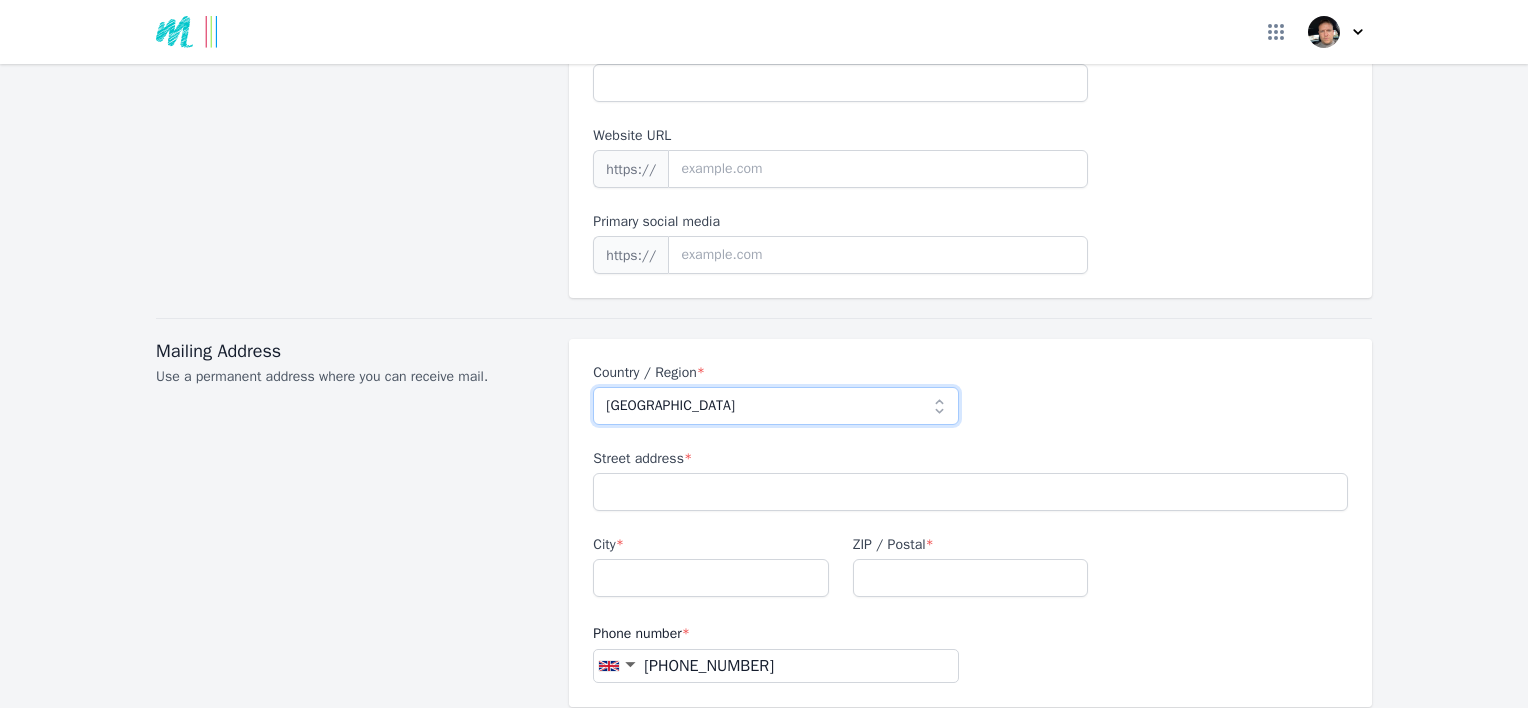 click on "Please select...   [GEOGRAPHIC_DATA] [GEOGRAPHIC_DATA] [GEOGRAPHIC_DATA] [US_STATE] [GEOGRAPHIC_DATA] [GEOGRAPHIC_DATA] [GEOGRAPHIC_DATA] [GEOGRAPHIC_DATA] [GEOGRAPHIC_DATA] [GEOGRAPHIC_DATA] [GEOGRAPHIC_DATA] [GEOGRAPHIC_DATA] [GEOGRAPHIC_DATA] [GEOGRAPHIC_DATA] [GEOGRAPHIC_DATA] [GEOGRAPHIC_DATA] [GEOGRAPHIC_DATA] [GEOGRAPHIC_DATA] [GEOGRAPHIC_DATA] [GEOGRAPHIC_DATA] [GEOGRAPHIC_DATA] [GEOGRAPHIC_DATA] [GEOGRAPHIC_DATA] [GEOGRAPHIC_DATA] [GEOGRAPHIC_DATA] [GEOGRAPHIC_DATA] [GEOGRAPHIC_DATA] [GEOGRAPHIC_DATA] [GEOGRAPHIC_DATA] [GEOGRAPHIC_DATA] [GEOGRAPHIC_DATA] [GEOGRAPHIC_DATA] [GEOGRAPHIC_DATA] [GEOGRAPHIC_DATA] [GEOGRAPHIC_DATA] [GEOGRAPHIC_DATA] [GEOGRAPHIC_DATA] [GEOGRAPHIC_DATA] [GEOGRAPHIC_DATA] [GEOGRAPHIC_DATA] [GEOGRAPHIC_DATA] [GEOGRAPHIC_DATA] [GEOGRAPHIC_DATA] [GEOGRAPHIC_DATA] [GEOGRAPHIC_DATA] [GEOGRAPHIC_DATA] [GEOGRAPHIC_DATA] [GEOGRAPHIC_DATA] [GEOGRAPHIC_DATA] [GEOGRAPHIC_DATA] [GEOGRAPHIC_DATA] [GEOGRAPHIC_DATA] [GEOGRAPHIC_DATA] [GEOGRAPHIC_DATA] [GEOGRAPHIC_DATA] [GEOGRAPHIC_DATA] [GEOGRAPHIC_DATA] [GEOGRAPHIC_DATA] [GEOGRAPHIC_DATA] [GEOGRAPHIC_DATA] [GEOGRAPHIC_DATA] [GEOGRAPHIC_DATA] [GEOGRAPHIC_DATA] [GEOGRAPHIC_DATA] [GEOGRAPHIC_DATA] [GEOGRAPHIC_DATA] [GEOGRAPHIC_DATA] [GEOGRAPHIC_DATA] [GEOGRAPHIC_DATA] [GEOGRAPHIC_DATA] [GEOGRAPHIC_DATA] [GEOGRAPHIC_DATA] [GEOGRAPHIC_DATA] [GEOGRAPHIC_DATA] [GEOGRAPHIC_DATA] [GEOGRAPHIC_DATA] [GEOGRAPHIC_DATA] [GEOGRAPHIC_DATA] [GEOGRAPHIC_DATA] [GEOGRAPHIC_DATA] and Antarctic Lands [GEOGRAPHIC_DATA] [GEOGRAPHIC_DATA] [US_STATE] [GEOGRAPHIC_DATA] [GEOGRAPHIC_DATA] [GEOGRAPHIC_DATA] [GEOGRAPHIC_DATA] [GEOGRAPHIC_DATA] [GEOGRAPHIC_DATA] [GEOGRAPHIC_DATA] [US_STATE] [GEOGRAPHIC_DATA] [GEOGRAPHIC_DATA] [GEOGRAPHIC_DATA] [GEOGRAPHIC_DATA] [GEOGRAPHIC_DATA] [GEOGRAPHIC_DATA]" at bounding box center (775, 406) 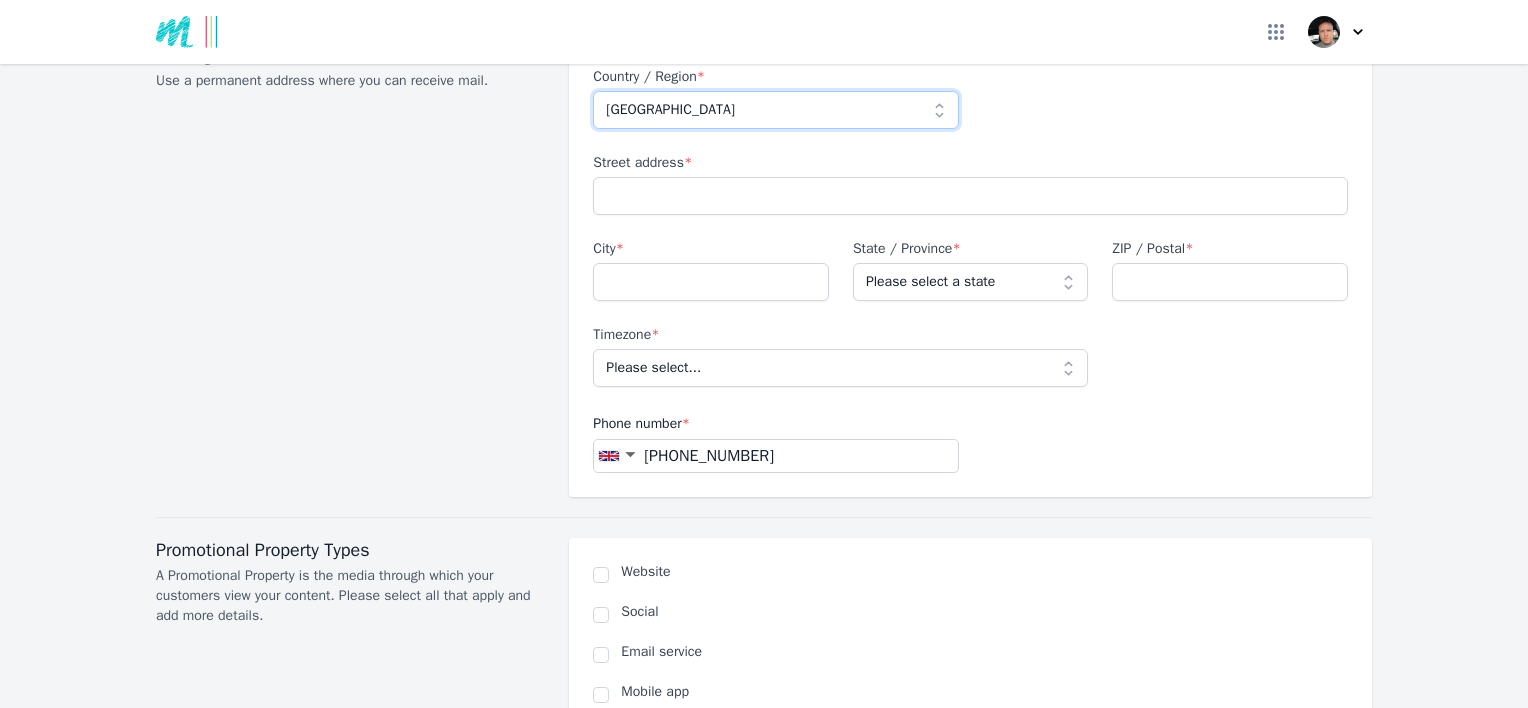 scroll, scrollTop: 900, scrollLeft: 0, axis: vertical 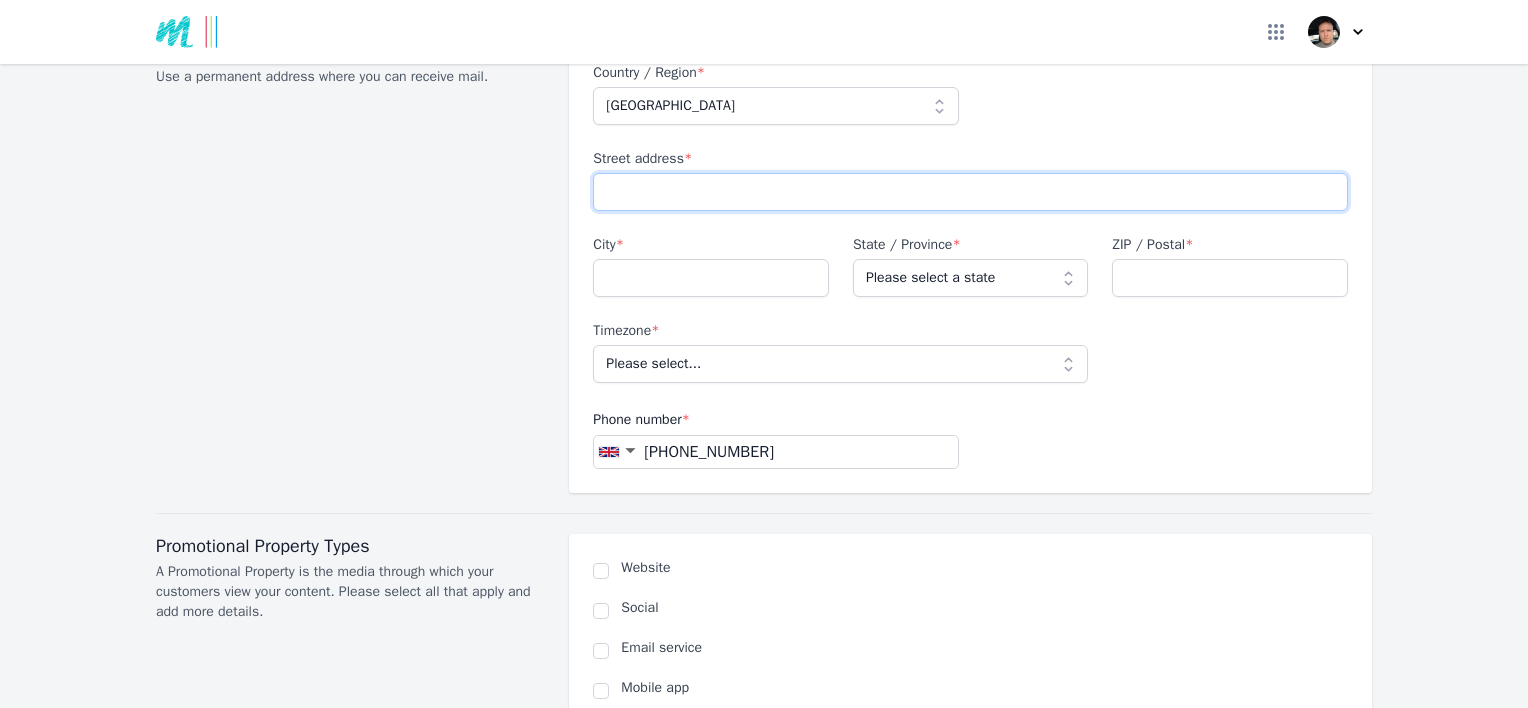 click on "Street address  *" at bounding box center (970, 192) 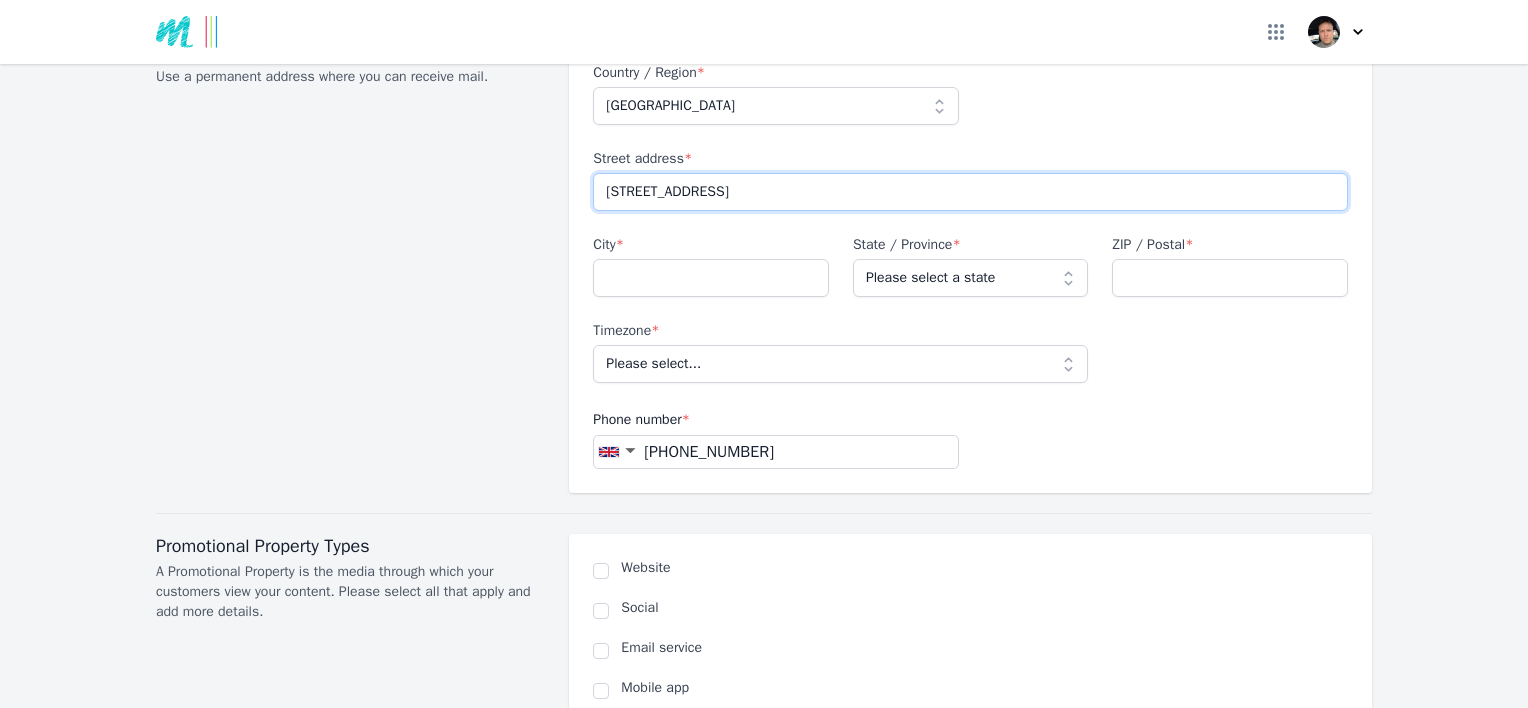 type on "[STREET_ADDRESS]" 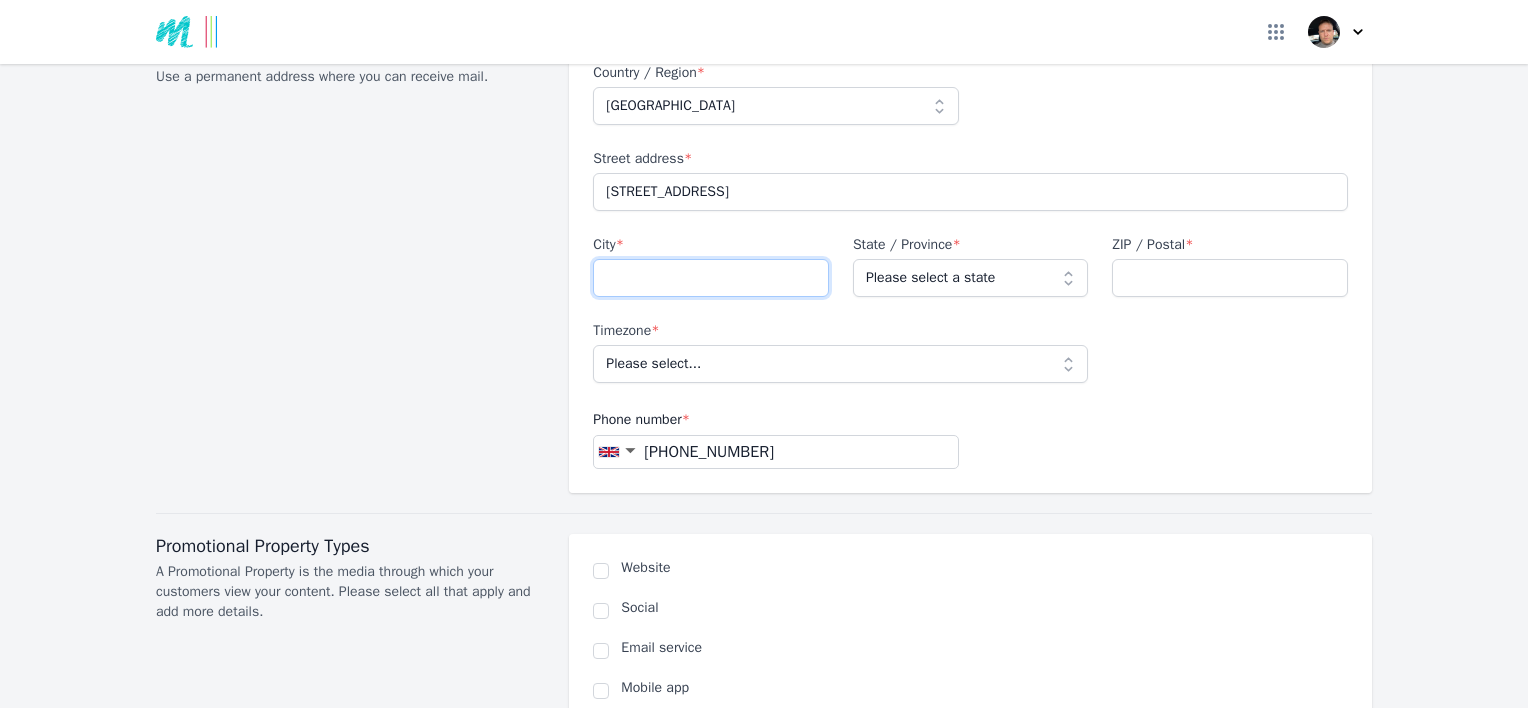 click on "City  *" at bounding box center (711, 278) 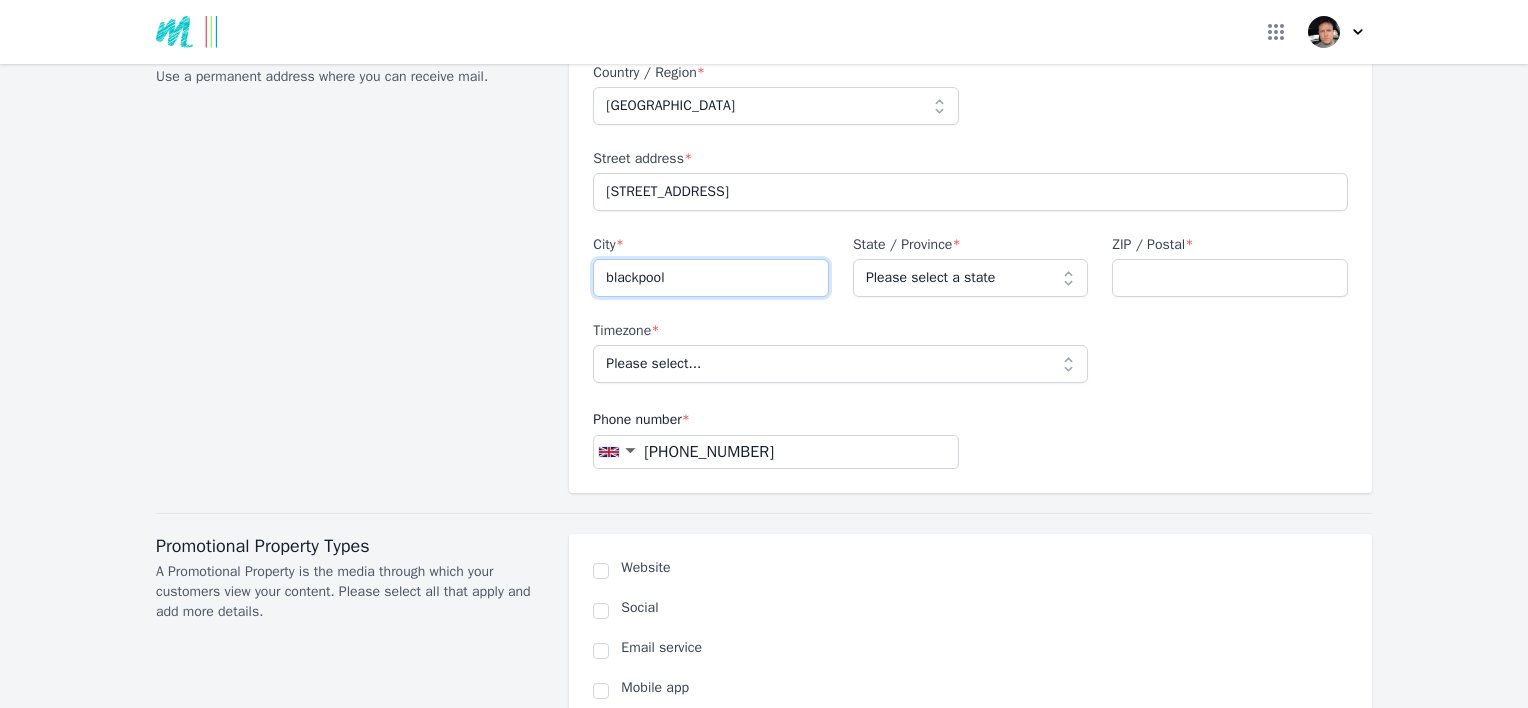 type on "blackpool" 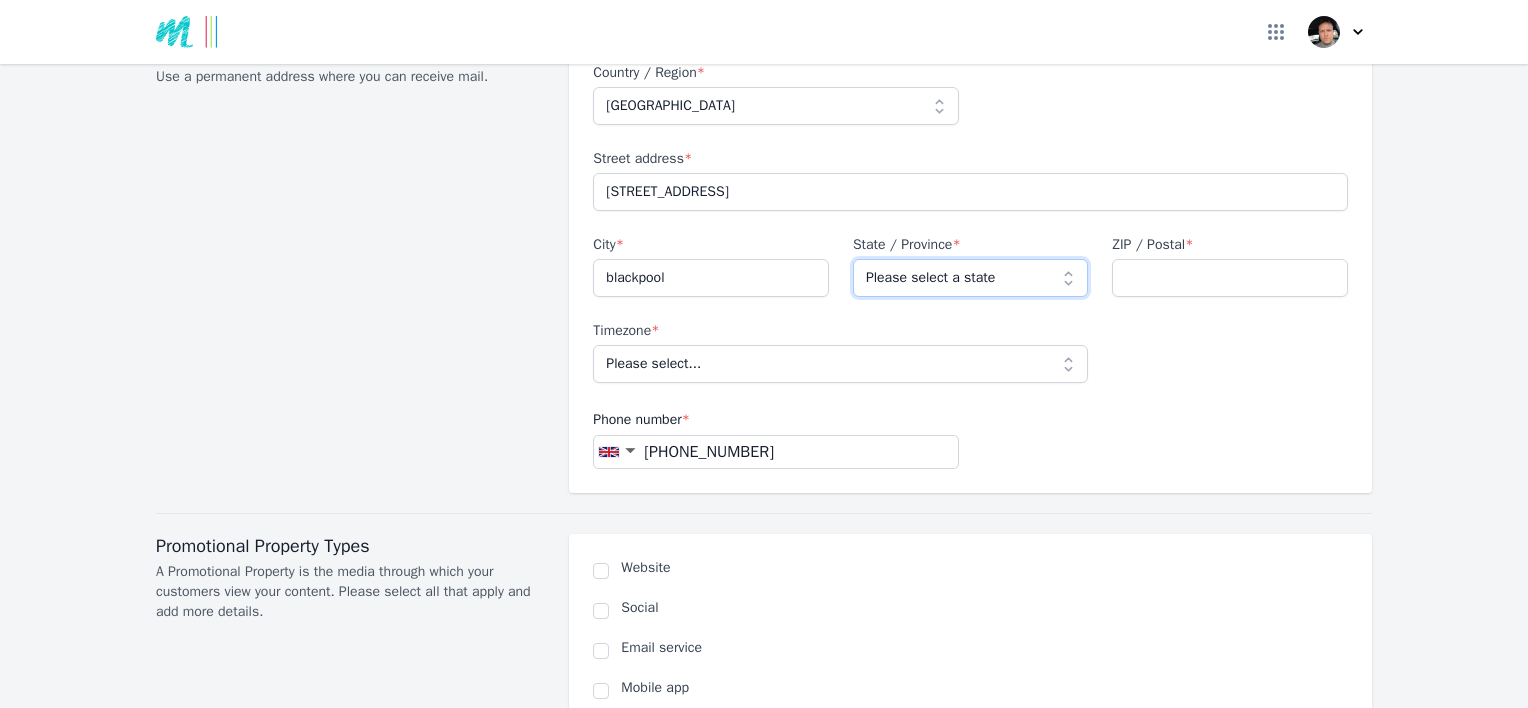 click on "Please select a state   [GEOGRAPHIC_DATA] [GEOGRAPHIC_DATA] [GEOGRAPHIC_DATA] [GEOGRAPHIC_DATA] [[GEOGRAPHIC_DATA] [GEOGRAPHIC_DATA]-[GEOGRAPHIC_DATA]] [GEOGRAPHIC_DATA][PERSON_NAME][GEOGRAPHIC_DATA] [GEOGRAPHIC_DATA] [GEOGRAPHIC_DATA] and [GEOGRAPHIC_DATA] [GEOGRAPHIC_DATA] with [GEOGRAPHIC_DATA] [GEOGRAPHIC_DATA] and [GEOGRAPHIC_DATA] [GEOGRAPHIC_DATA] [GEOGRAPHIC_DATA] [GEOGRAPHIC_DATA] [GEOGRAPHIC_DATA] [[GEOGRAPHIC_DATA] [GEOGRAPHIC_DATA]-[GEOGRAPHIC_DATA]] [GEOGRAPHIC_DATA] [GEOGRAPHIC_DATA] [GEOGRAPHIC_DATA] [GEOGRAPHIC_DATA] [GEOGRAPHIC_DATA] [GEOGRAPHIC_DATA] [GEOGRAPHIC_DATA] [GEOGRAPHIC_DATA] [GEOGRAPHIC_DATA] [GEOGRAPHIC_DATA] and [GEOGRAPHIC_DATA] [GEOGRAPHIC_DATA] [GEOGRAPHIC_DATA] [GEOGRAPHIC_DATA] [GEOGRAPHIC_DATA][PERSON_NAME][GEOGRAPHIC_DATA] [GEOGRAPHIC_DATA], [GEOGRAPHIC_DATA] [GEOGRAPHIC_DATA] [GEOGRAPHIC_DATA] [[GEOGRAPHIC_DATA] [GEOGRAPHIC_DATA]-CAF] [GEOGRAPHIC_DATA] [[GEOGRAPHIC_DATA] [GEOGRAPHIC_DATA]] [GEOGRAPHIC_DATA] [GEOGRAPHIC_DATA] [GEOGRAPHIC_DATA] [GEOGRAPHIC_DATA] [GEOGRAPHIC_DATA] [GEOGRAPHIC_DATA] [GEOGRAPHIC_DATA] [GEOGRAPHIC_DATA] [GEOGRAPHIC_DATA] [GEOGRAPHIC_DATA] [[GEOGRAPHIC_DATA] [GEOGRAPHIC_DATA]-[GEOGRAPHIC_DATA]] [GEOGRAPHIC_DATA] [GEOGRAPHIC_DATA] [GEOGRAPHIC_DATA] [[GEOGRAPHIC_DATA] [GEOGRAPHIC_DATA]-[GEOGRAPHIC_DATA]] [GEOGRAPHIC_DATA] [GEOGRAPHIC_DATA] [GEOGRAPHIC_DATA] [GEOGRAPHIC_DATA] [GEOGRAPHIC_DATA] [[GEOGRAPHIC_DATA] [GEOGRAPHIC_DATA]-[GEOGRAPHIC_DATA]] [GEOGRAPHIC_DATA] [GEOGRAPHIC_DATA] [GEOGRAPHIC_DATA] [GEOGRAPHIC_DATA] and [PERSON_NAME] [GEOGRAPHIC_DATA] [GEOGRAPHIC_DATA] [GEOGRAPHIC_DATA] [GEOGRAPHIC_DATA] [GEOGRAPHIC_DATA] [GEOGRAPHIC_DATA][PERSON_NAME][GEOGRAPHIC_DATA] [GEOGRAPHIC_DATA] [GEOGRAPHIC_DATA] [GEOGRAPHIC_DATA], City of [GEOGRAPHIC_DATA] [GEOGRAPHIC_DATA] [GEOGRAPHIC_DATA] [GEOGRAPHIC_DATA] [GEOGRAPHIC_DATA] [GEOGRAPHIC_DATA] [GEOGRAPHIC_DATA]" at bounding box center [971, 278] 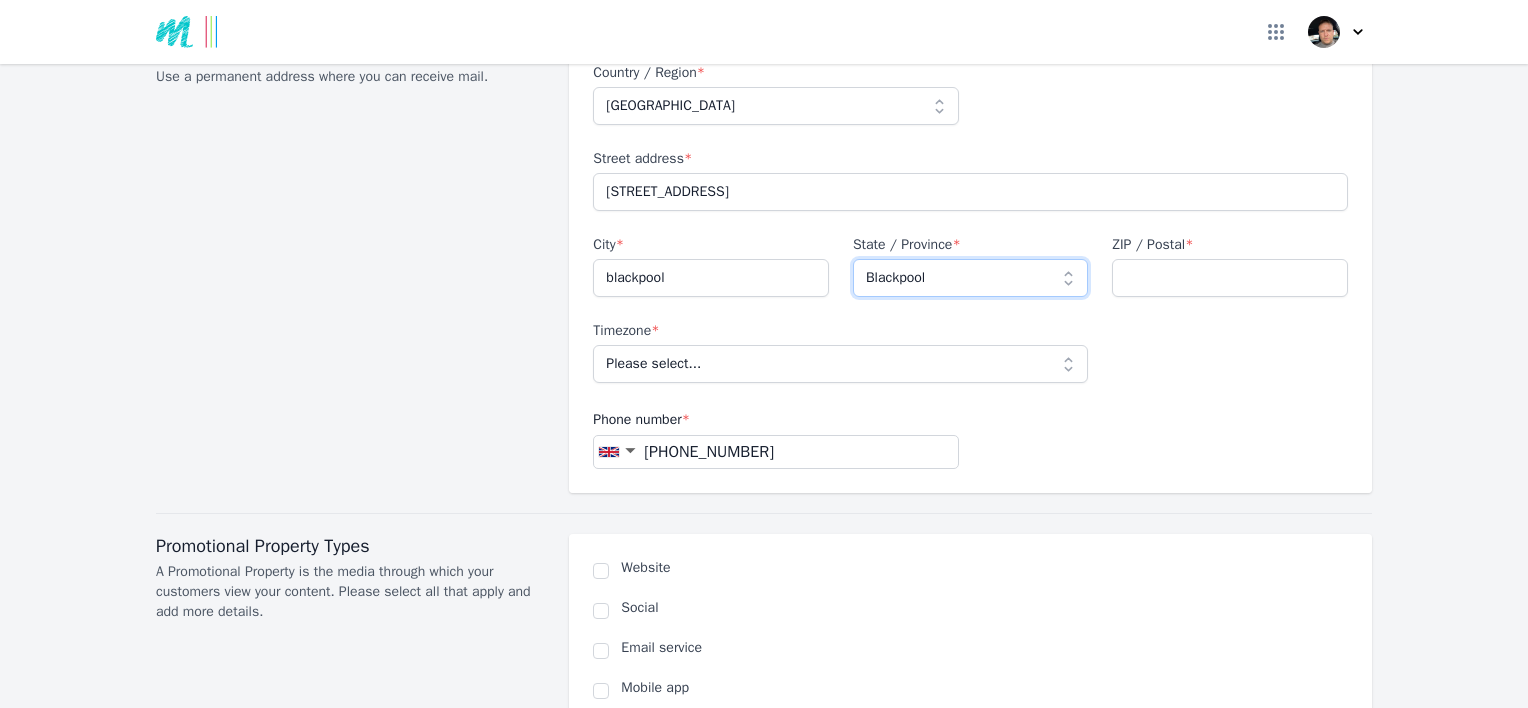 click on "Please select a state   [GEOGRAPHIC_DATA] [GEOGRAPHIC_DATA] [GEOGRAPHIC_DATA] [GEOGRAPHIC_DATA] [[GEOGRAPHIC_DATA] [GEOGRAPHIC_DATA]-[GEOGRAPHIC_DATA]] [GEOGRAPHIC_DATA][PERSON_NAME][GEOGRAPHIC_DATA] [GEOGRAPHIC_DATA] [GEOGRAPHIC_DATA] and [GEOGRAPHIC_DATA] [GEOGRAPHIC_DATA] with [GEOGRAPHIC_DATA] [GEOGRAPHIC_DATA] and [GEOGRAPHIC_DATA] [GEOGRAPHIC_DATA] [GEOGRAPHIC_DATA] [GEOGRAPHIC_DATA] [GEOGRAPHIC_DATA] [[GEOGRAPHIC_DATA] [GEOGRAPHIC_DATA]-[GEOGRAPHIC_DATA]] [GEOGRAPHIC_DATA] [GEOGRAPHIC_DATA] [GEOGRAPHIC_DATA] [GEOGRAPHIC_DATA] [GEOGRAPHIC_DATA] [GEOGRAPHIC_DATA] [GEOGRAPHIC_DATA] [GEOGRAPHIC_DATA] [GEOGRAPHIC_DATA] [GEOGRAPHIC_DATA] and [GEOGRAPHIC_DATA] [GEOGRAPHIC_DATA] [GEOGRAPHIC_DATA] [GEOGRAPHIC_DATA] [GEOGRAPHIC_DATA][PERSON_NAME][GEOGRAPHIC_DATA] [GEOGRAPHIC_DATA], [GEOGRAPHIC_DATA] [GEOGRAPHIC_DATA] [GEOGRAPHIC_DATA] [[GEOGRAPHIC_DATA] [GEOGRAPHIC_DATA]-CAF] [GEOGRAPHIC_DATA] [[GEOGRAPHIC_DATA] [GEOGRAPHIC_DATA]] [GEOGRAPHIC_DATA] [GEOGRAPHIC_DATA] [GEOGRAPHIC_DATA] [GEOGRAPHIC_DATA] [GEOGRAPHIC_DATA] [GEOGRAPHIC_DATA] [GEOGRAPHIC_DATA] [GEOGRAPHIC_DATA] [GEOGRAPHIC_DATA] [GEOGRAPHIC_DATA] [[GEOGRAPHIC_DATA] [GEOGRAPHIC_DATA]-[GEOGRAPHIC_DATA]] [GEOGRAPHIC_DATA] [GEOGRAPHIC_DATA] [GEOGRAPHIC_DATA] [[GEOGRAPHIC_DATA] [GEOGRAPHIC_DATA]-[GEOGRAPHIC_DATA]] [GEOGRAPHIC_DATA] [GEOGRAPHIC_DATA] [GEOGRAPHIC_DATA] [GEOGRAPHIC_DATA] [GEOGRAPHIC_DATA] [[GEOGRAPHIC_DATA] [GEOGRAPHIC_DATA]-[GEOGRAPHIC_DATA]] [GEOGRAPHIC_DATA] [GEOGRAPHIC_DATA] [GEOGRAPHIC_DATA] [GEOGRAPHIC_DATA] and [PERSON_NAME] [GEOGRAPHIC_DATA] [GEOGRAPHIC_DATA] [GEOGRAPHIC_DATA] [GEOGRAPHIC_DATA] [GEOGRAPHIC_DATA] [GEOGRAPHIC_DATA][PERSON_NAME][GEOGRAPHIC_DATA] [GEOGRAPHIC_DATA] [GEOGRAPHIC_DATA] [GEOGRAPHIC_DATA], City of [GEOGRAPHIC_DATA] [GEOGRAPHIC_DATA] [GEOGRAPHIC_DATA] [GEOGRAPHIC_DATA] [GEOGRAPHIC_DATA] [GEOGRAPHIC_DATA] [GEOGRAPHIC_DATA]" at bounding box center [971, 278] 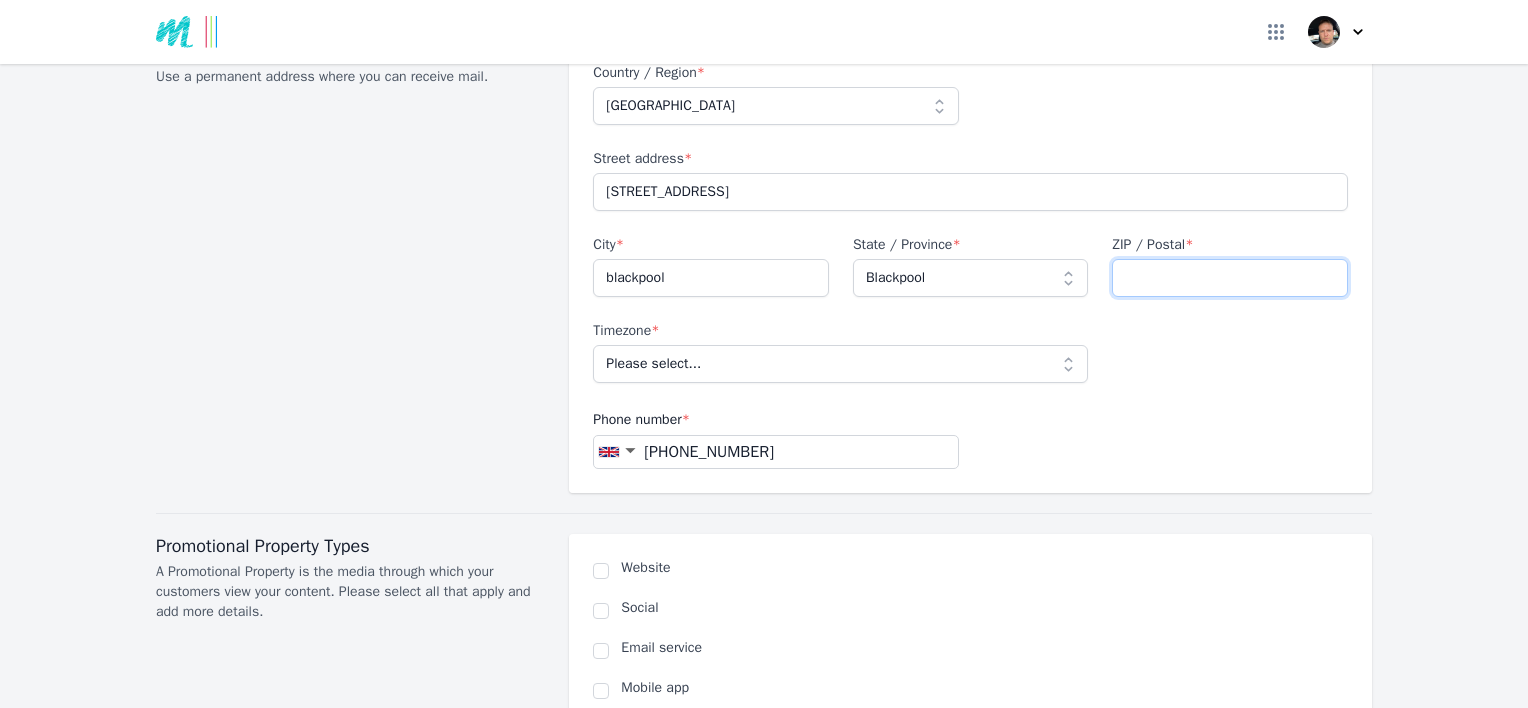 click on "ZIP / Postal  *" at bounding box center (1230, 278) 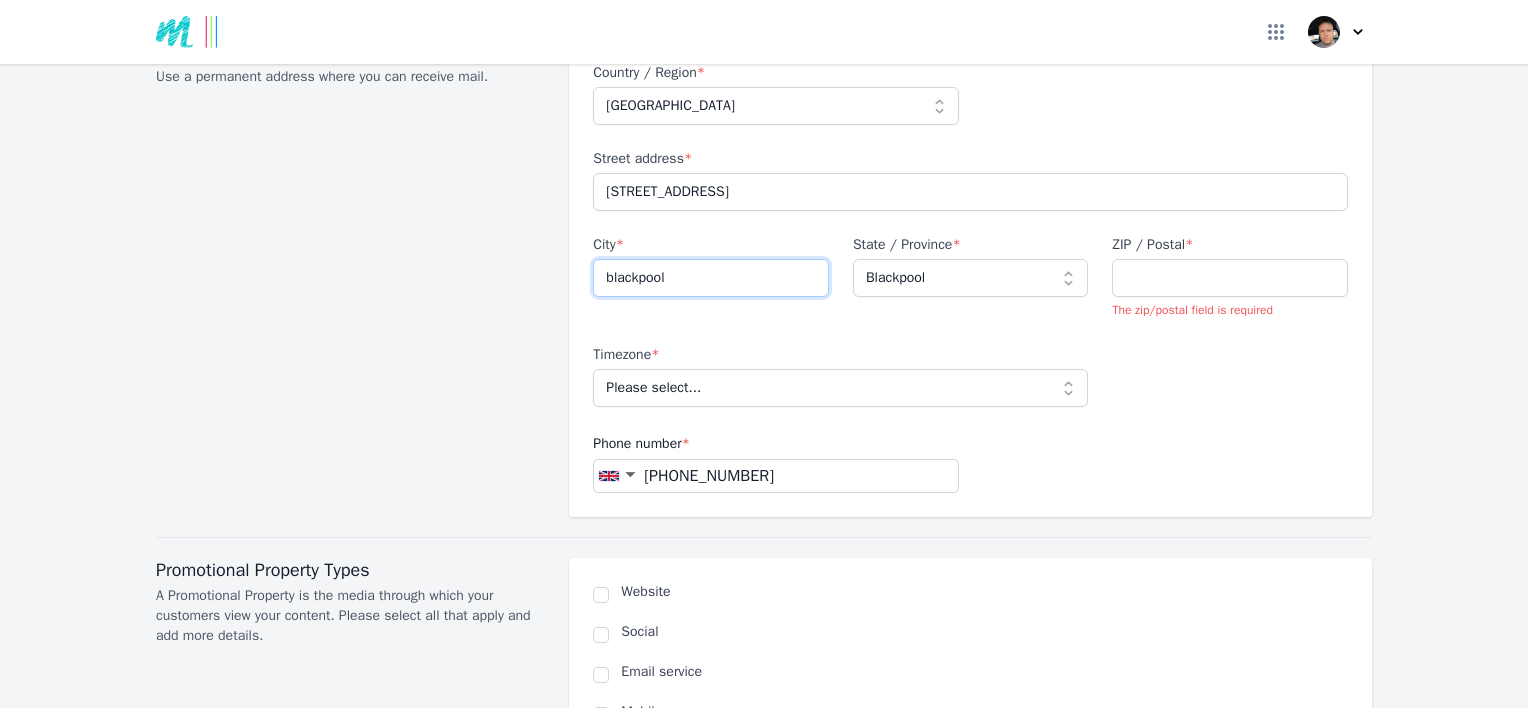 drag, startPoint x: 695, startPoint y: 264, endPoint x: 428, endPoint y: 268, distance: 267.02997 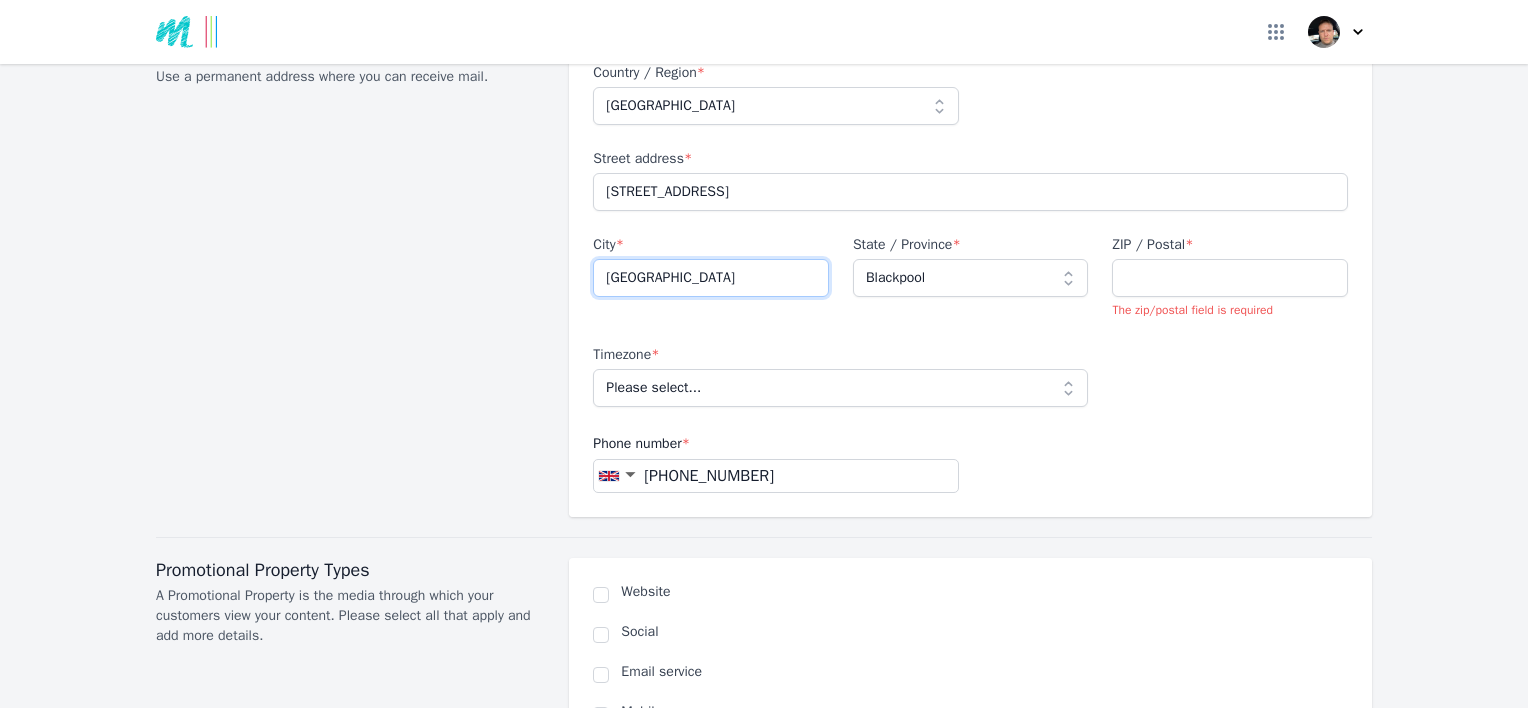type on "[GEOGRAPHIC_DATA]" 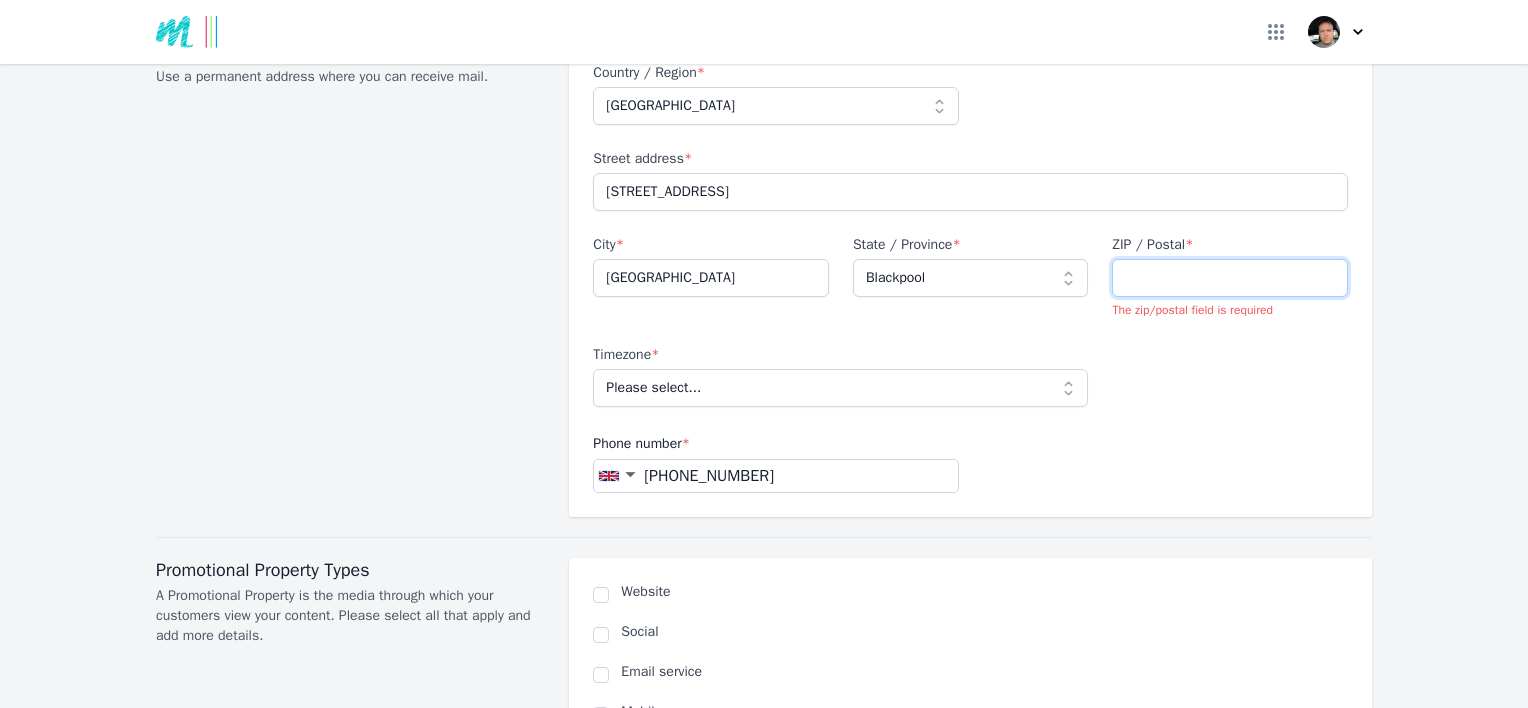 click on "ZIP / Postal  *" at bounding box center (1230, 278) 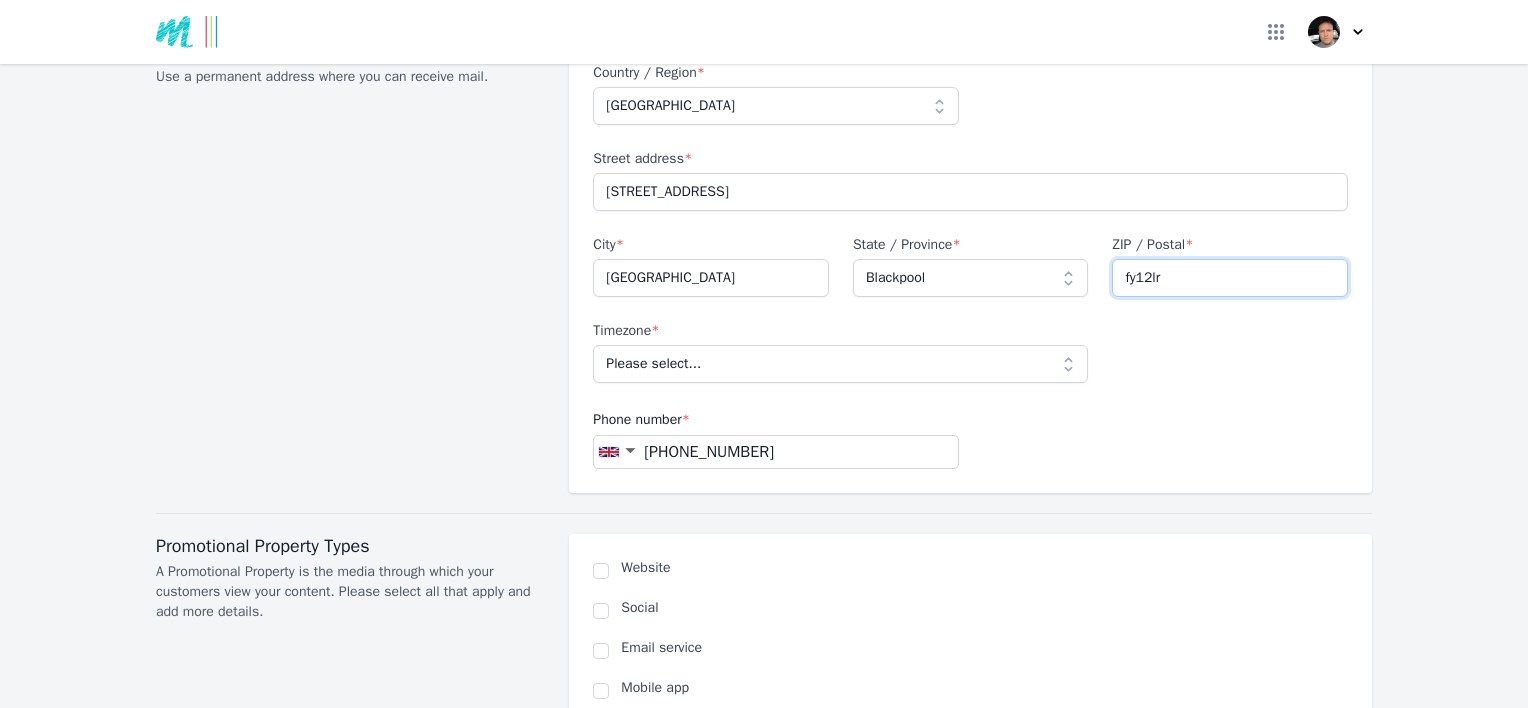 type on "fy12lr" 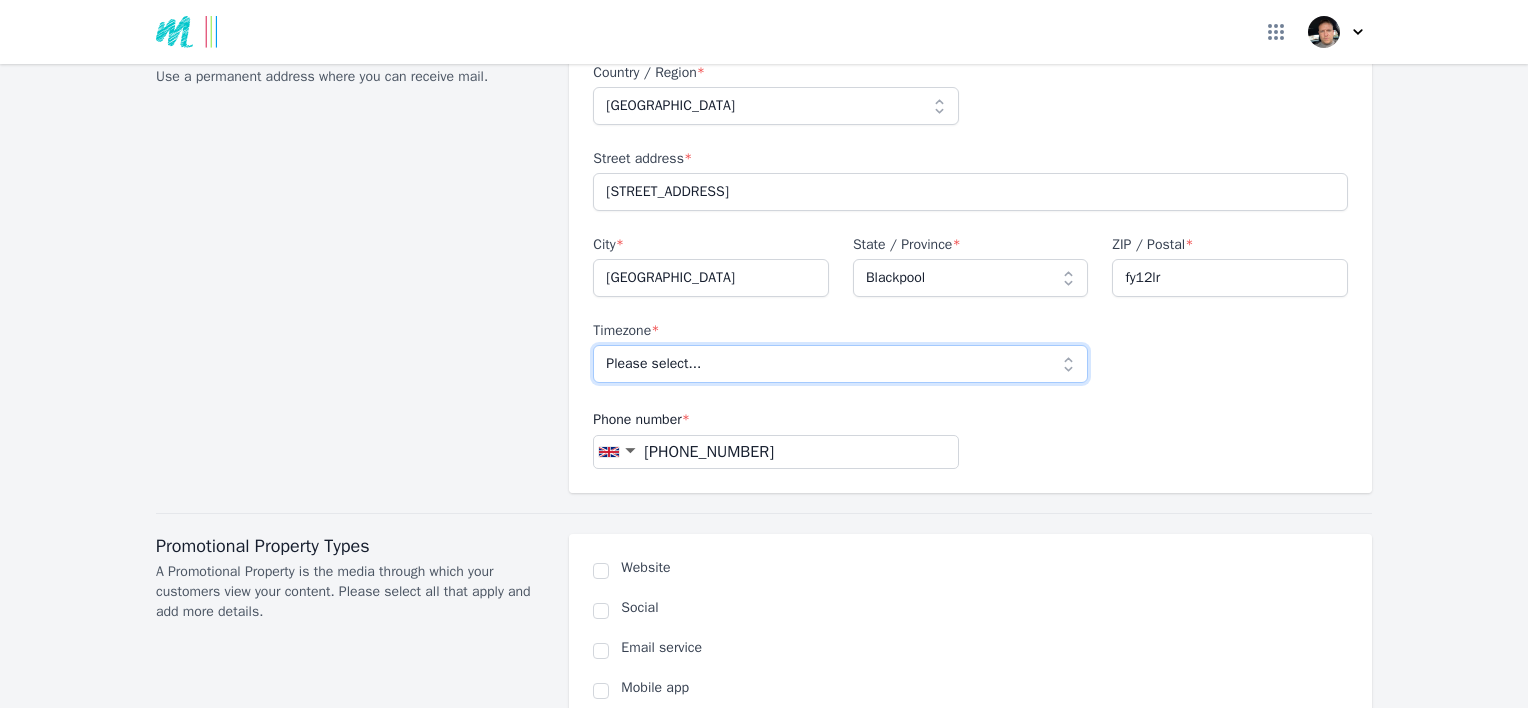 click on "Please select...   [GEOGRAPHIC_DATA]/[GEOGRAPHIC_DATA]" at bounding box center (840, 364) 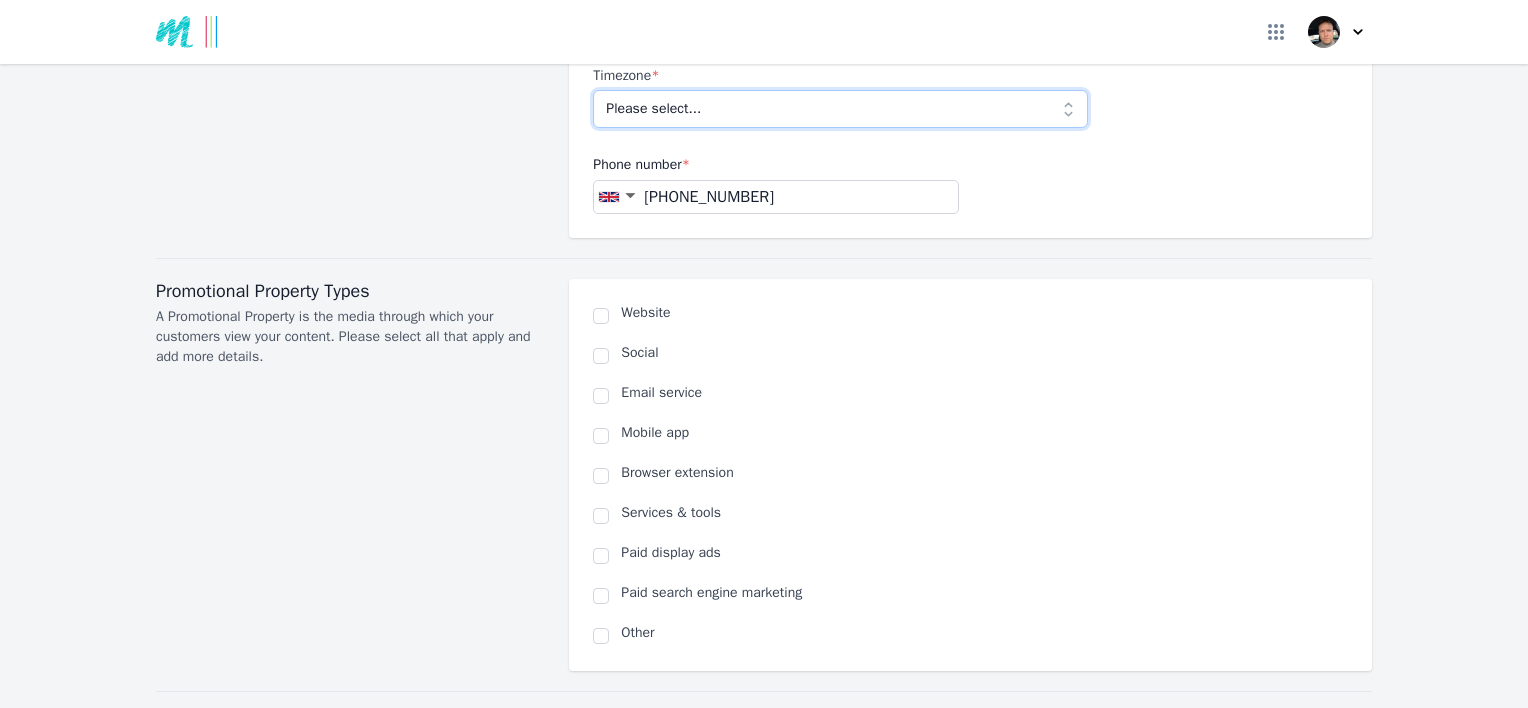 scroll, scrollTop: 1200, scrollLeft: 0, axis: vertical 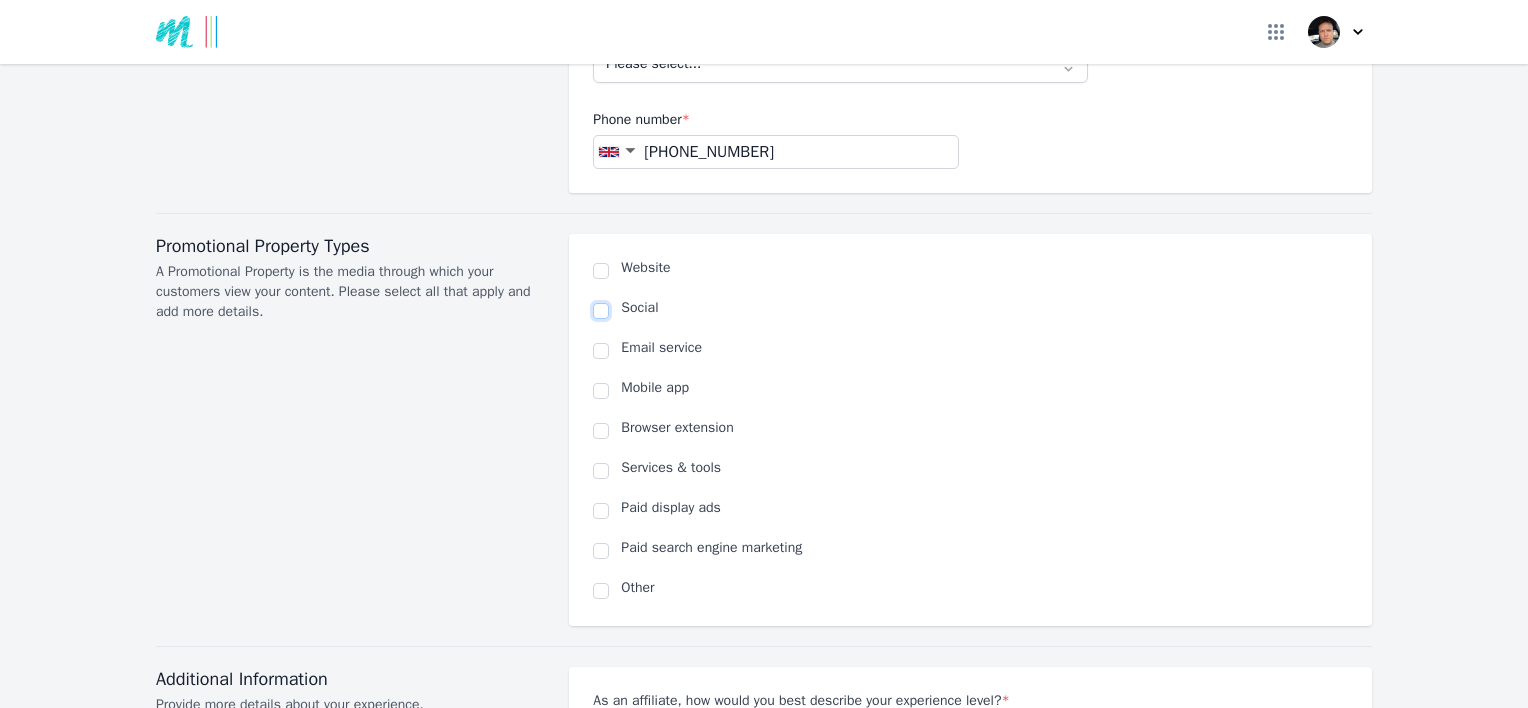 click at bounding box center [601, 311] 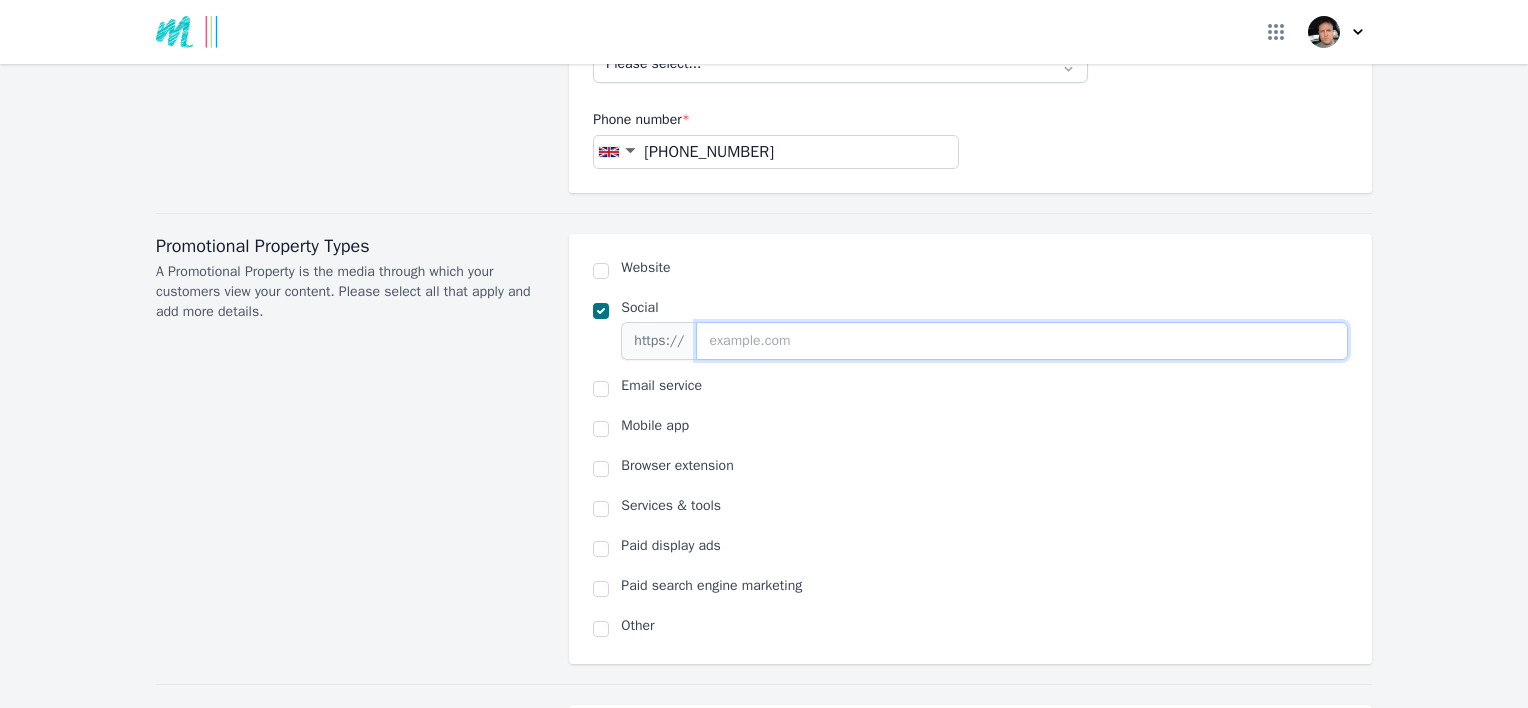 click at bounding box center [1022, 341] 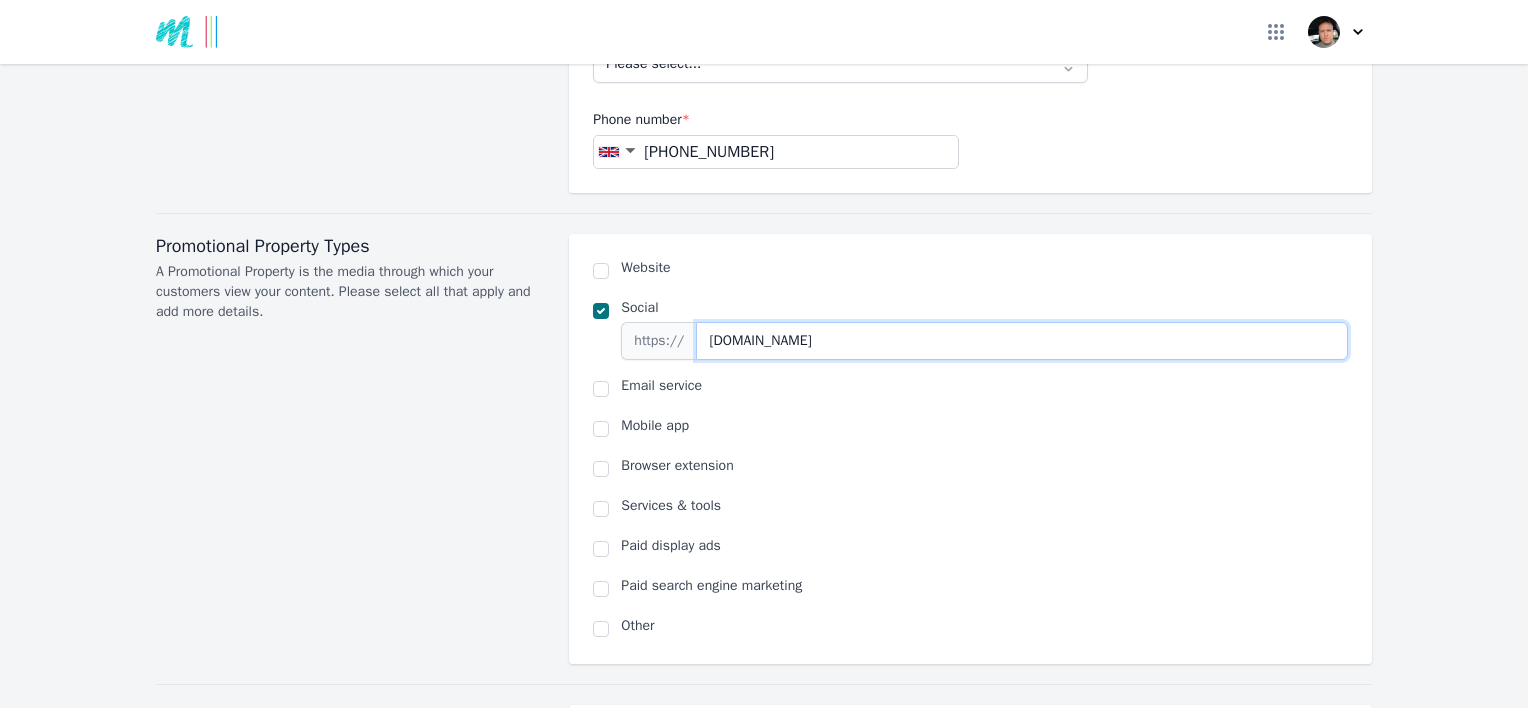 type on "[DOMAIN_NAME]" 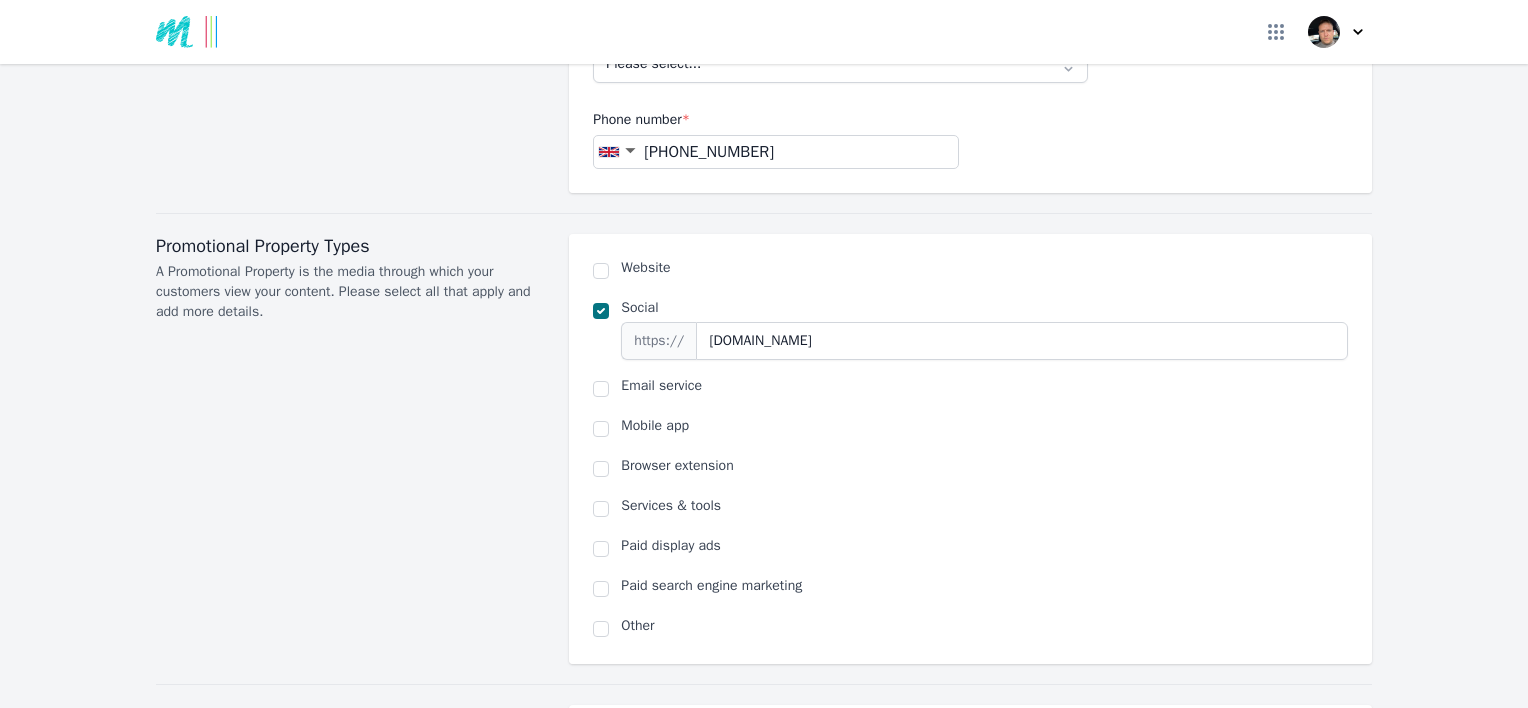 click on "Social" at bounding box center [984, 308] 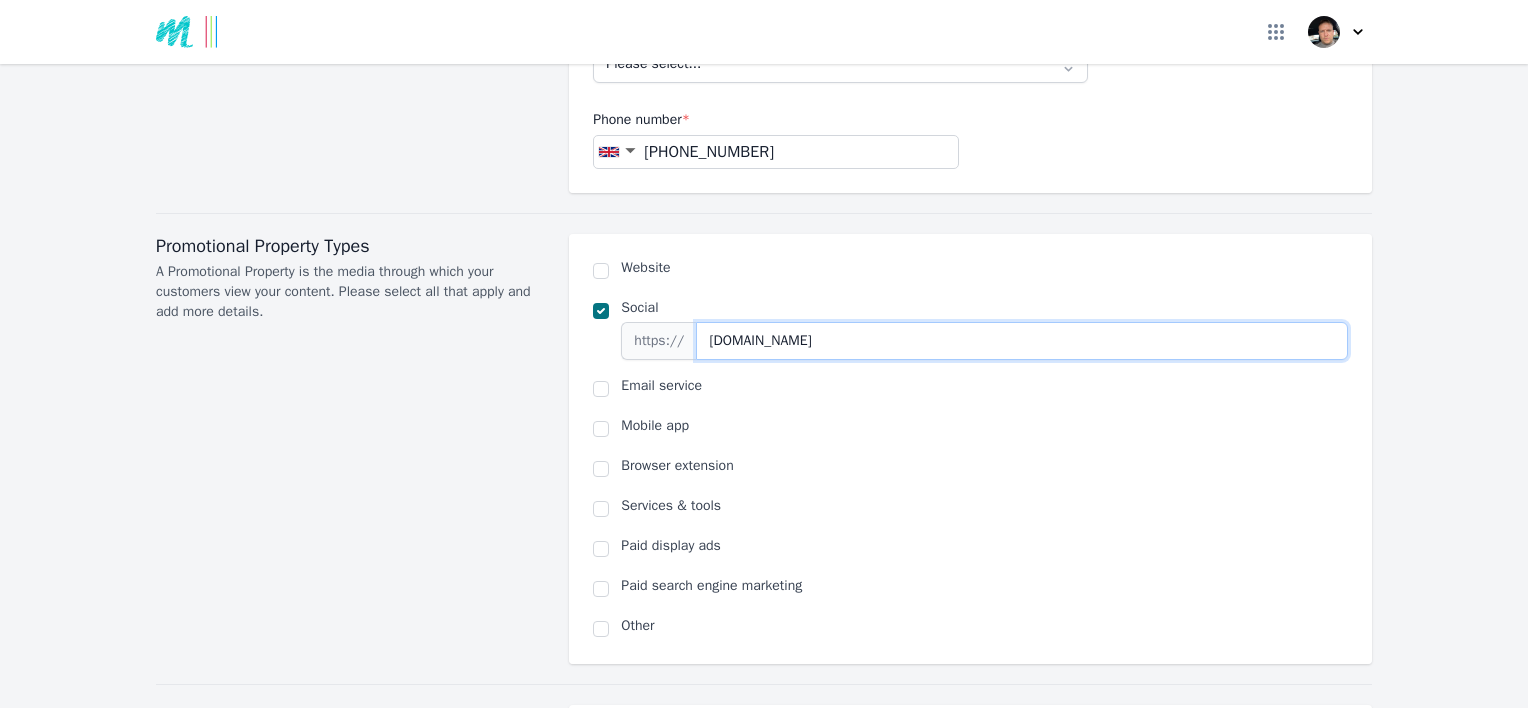 drag, startPoint x: 792, startPoint y: 338, endPoint x: 684, endPoint y: 338, distance: 108 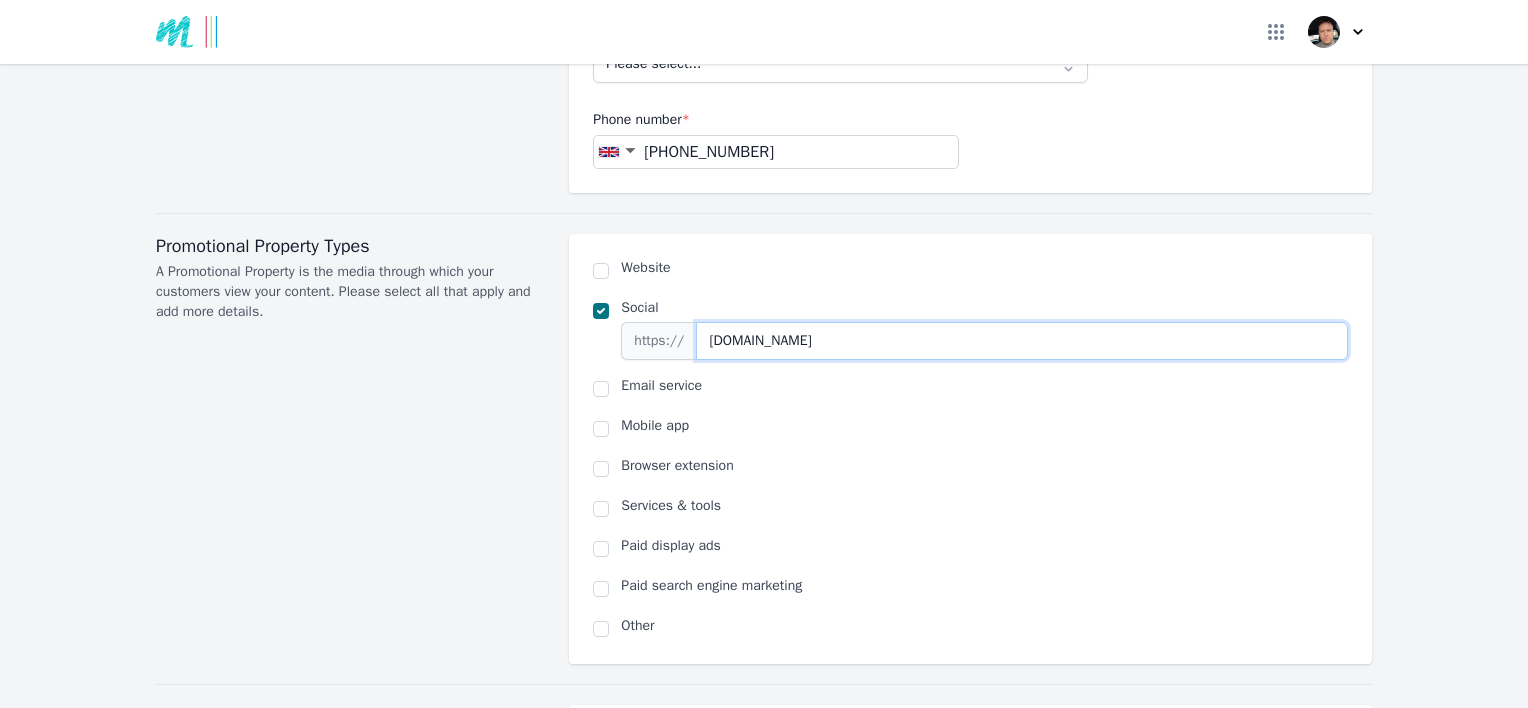 click on "[DOMAIN_NAME]" at bounding box center (1022, 341) 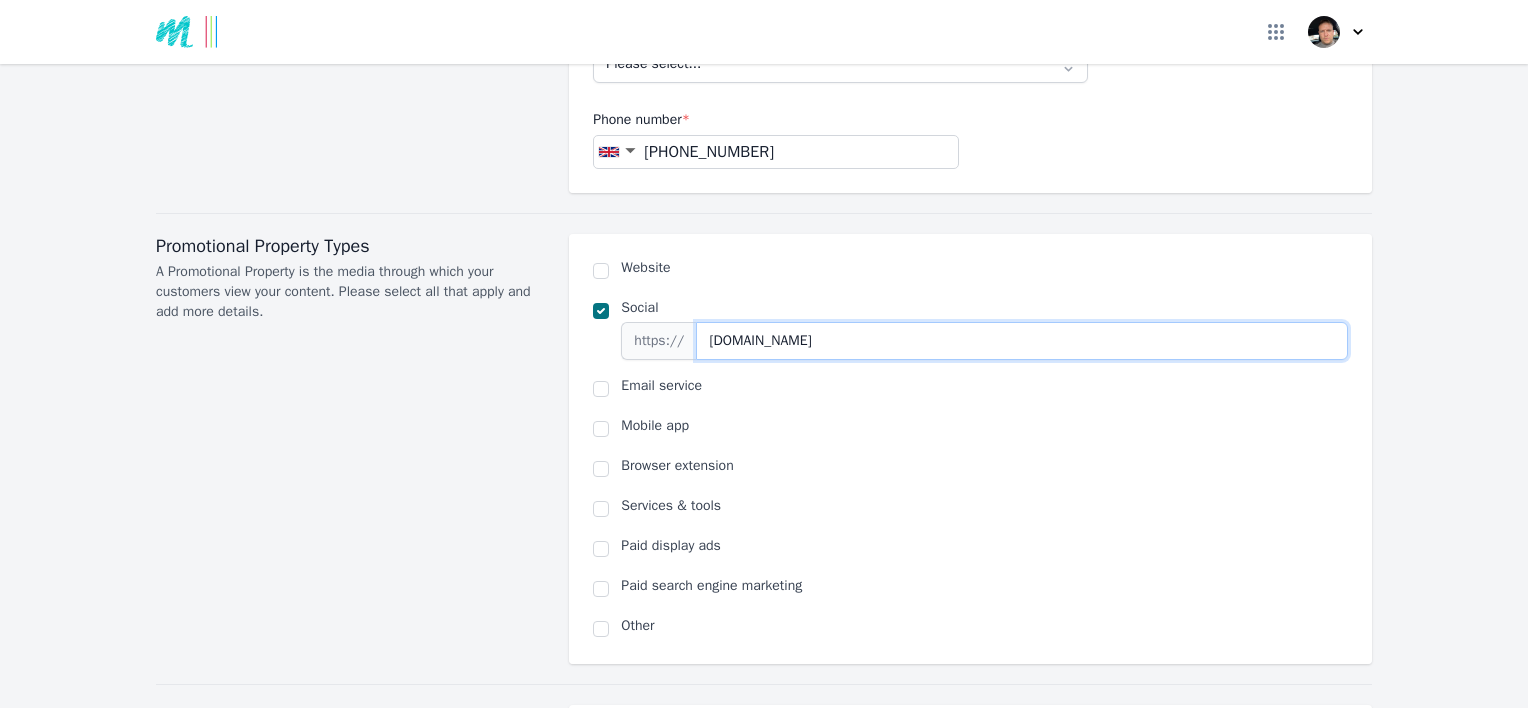 drag, startPoint x: 805, startPoint y: 328, endPoint x: 636, endPoint y: 328, distance: 169 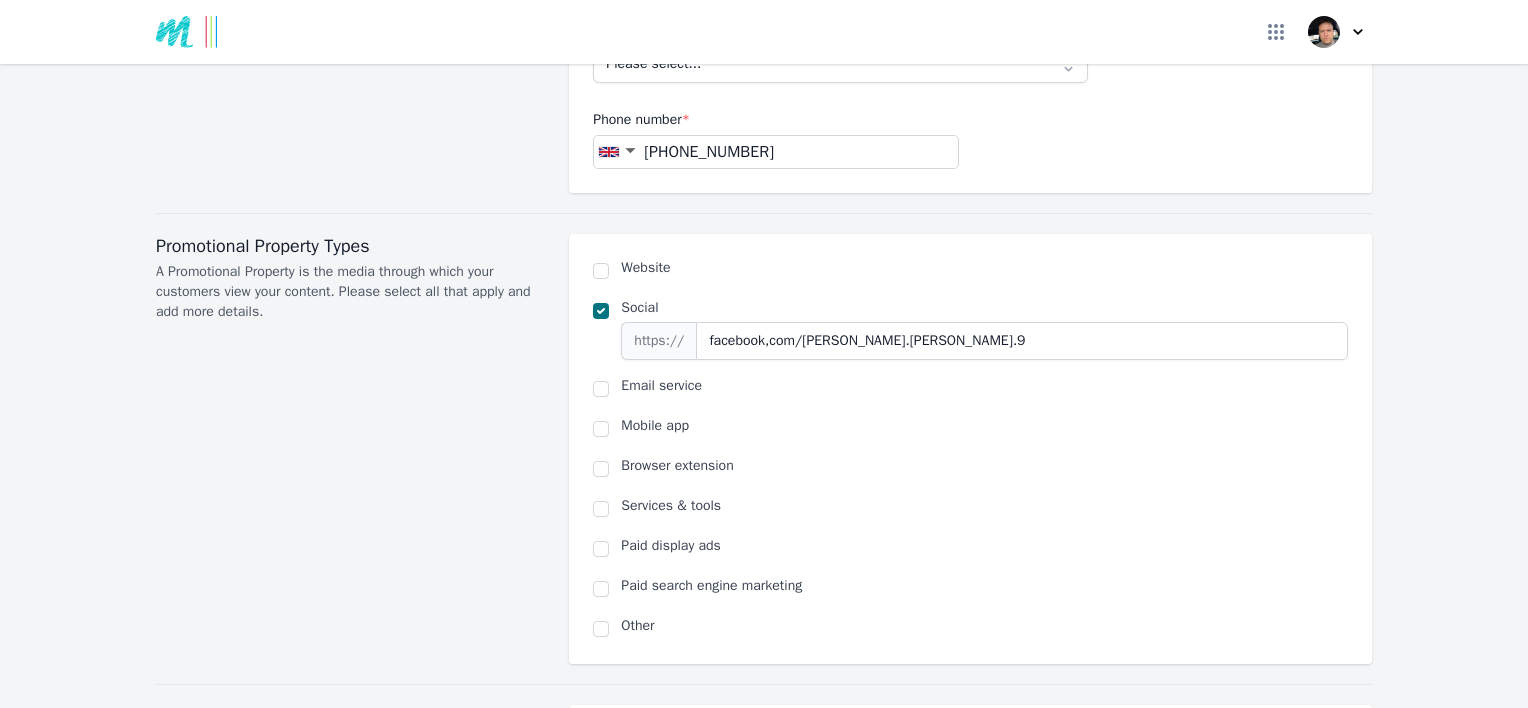 click on "Social" at bounding box center [984, 308] 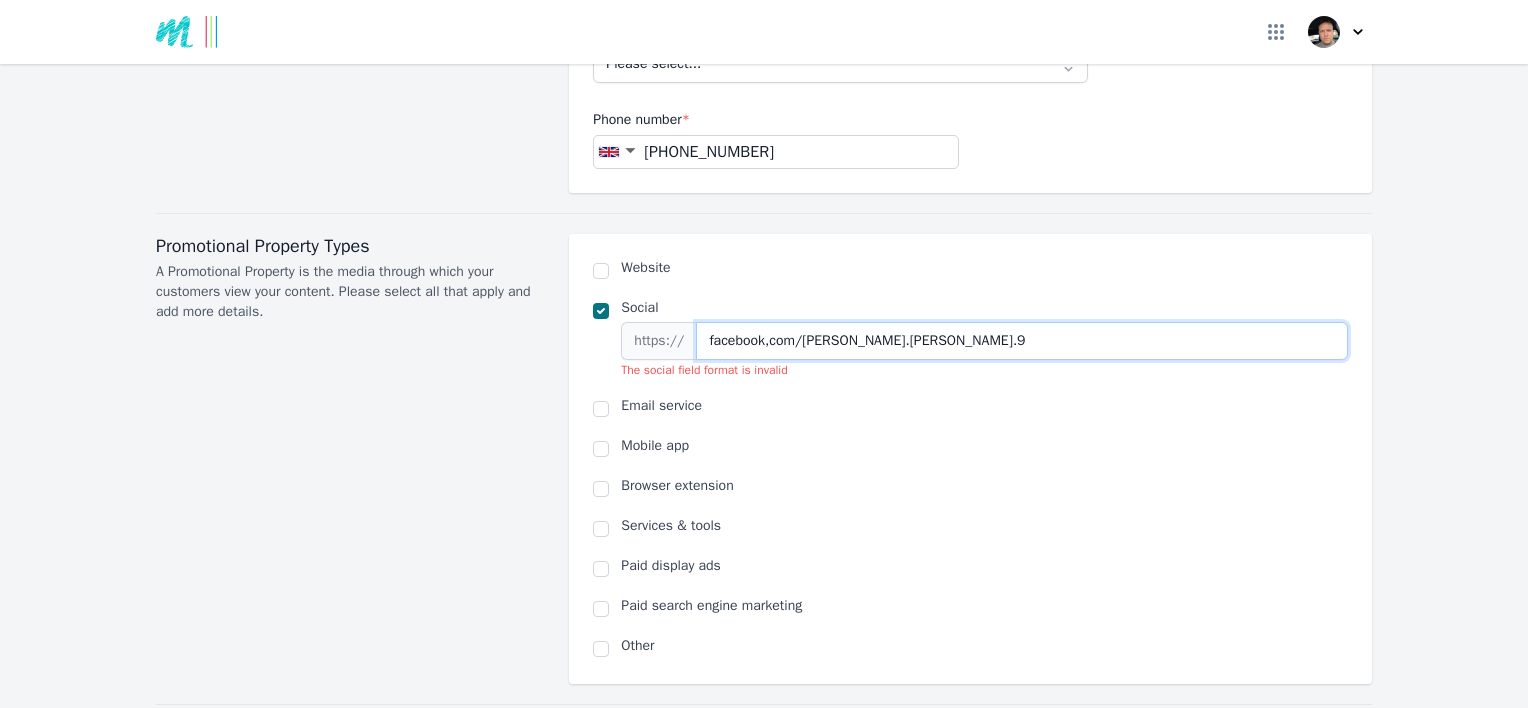 click on "facebook,com/[PERSON_NAME].[PERSON_NAME].9" at bounding box center [1022, 341] 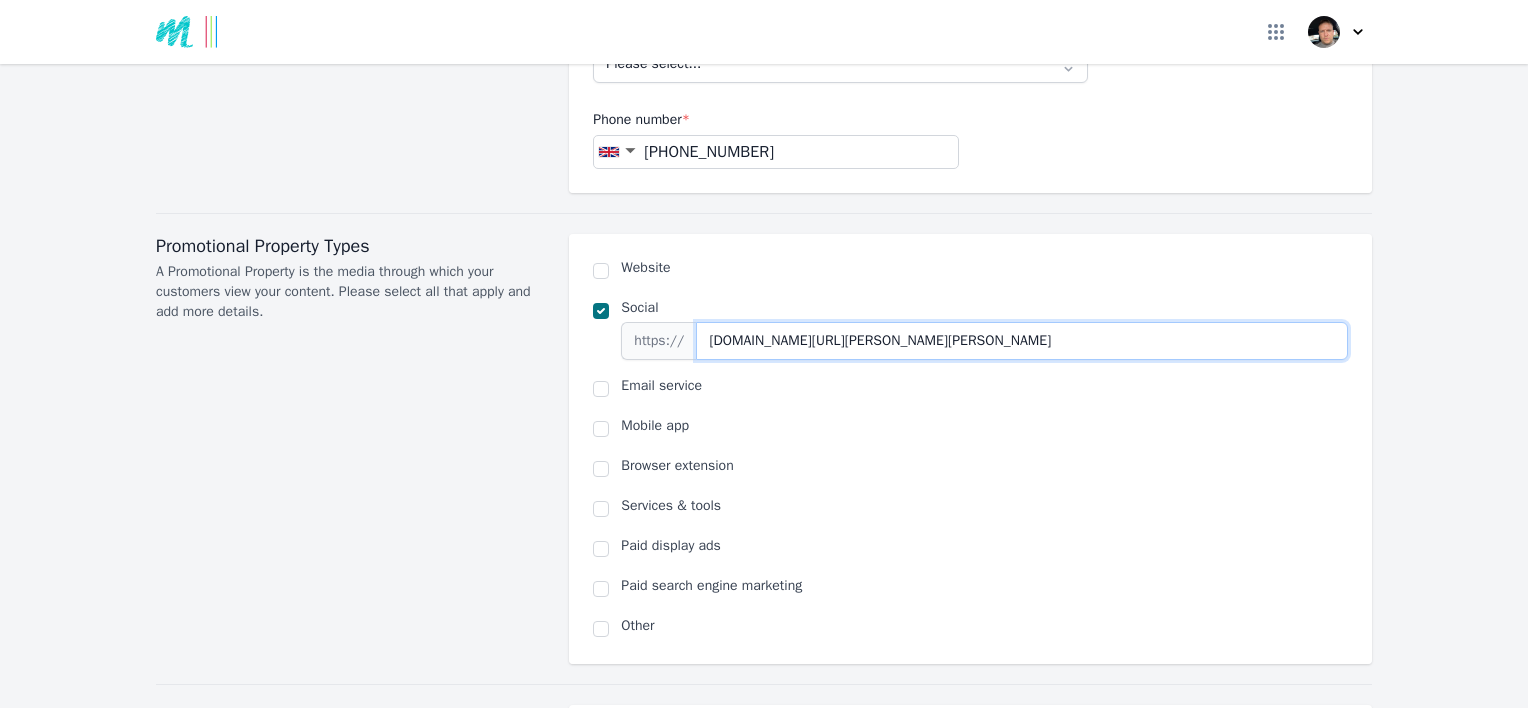 type on "[DOMAIN_NAME][URL][PERSON_NAME][PERSON_NAME]" 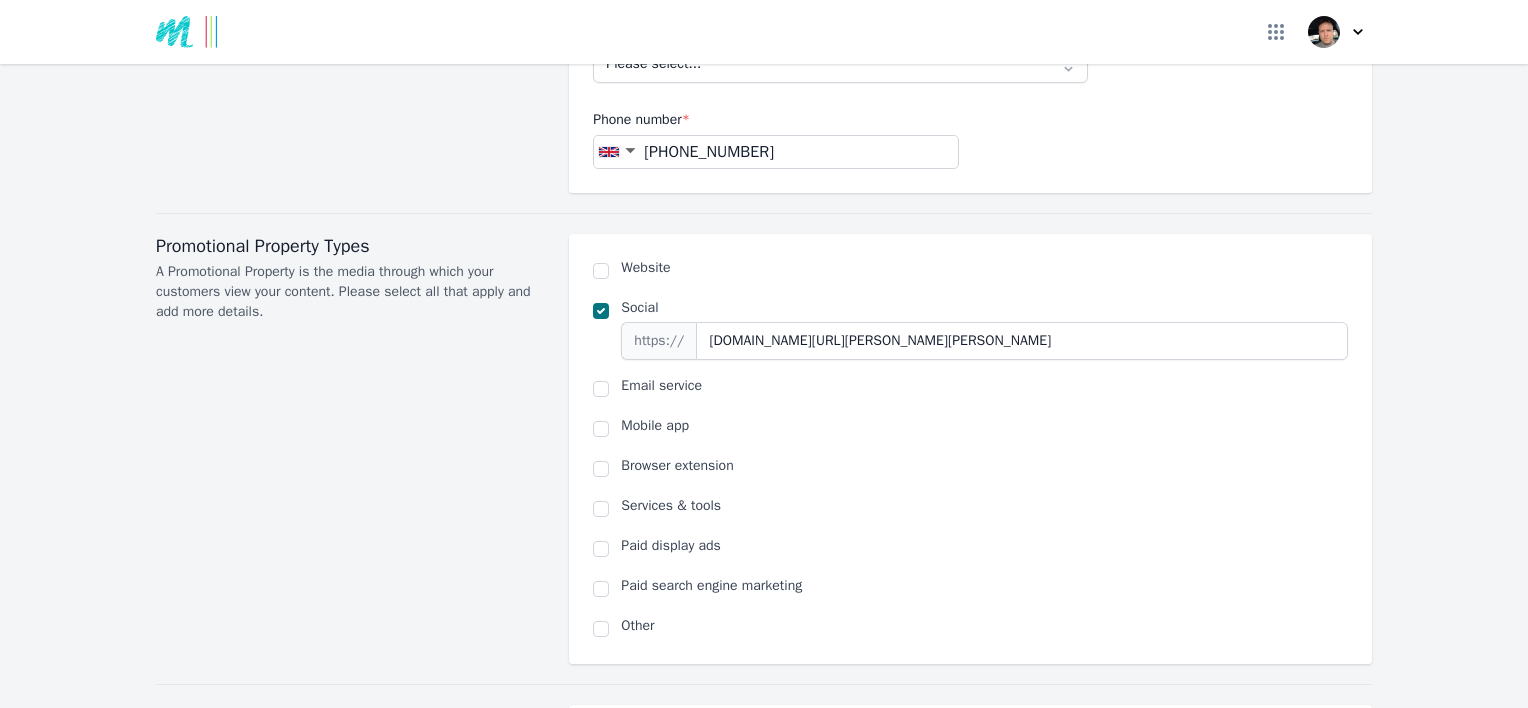 click on "Website       Social
https://
[DOMAIN_NAME][URL][PERSON_NAME][PERSON_NAME]     Email service       Mobile app       Browser extension       Services & tools       Paid display ads       Paid search engine marketing       Other" at bounding box center (970, 449) 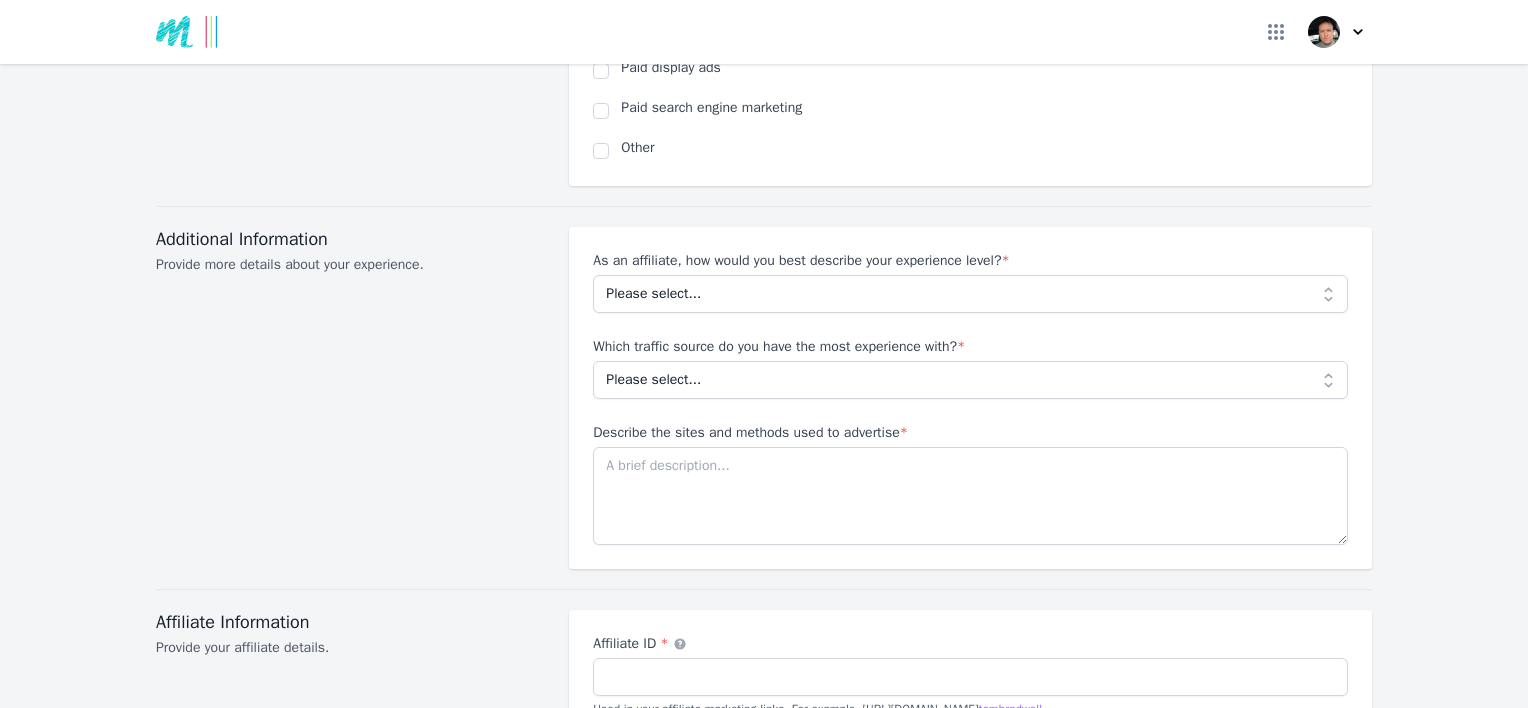 scroll, scrollTop: 1700, scrollLeft: 0, axis: vertical 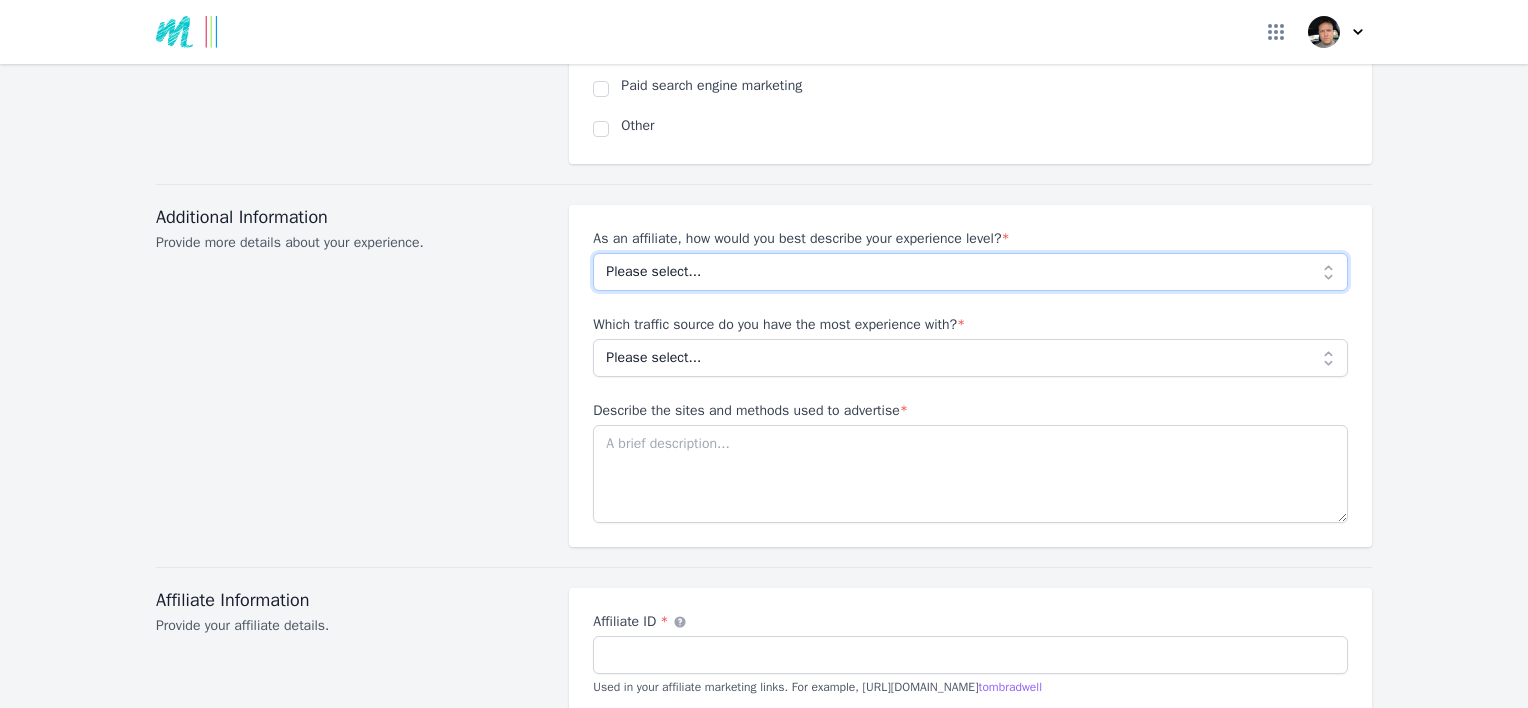 click on "Please select...   Beginner   Intermediate   Expert" at bounding box center [970, 272] 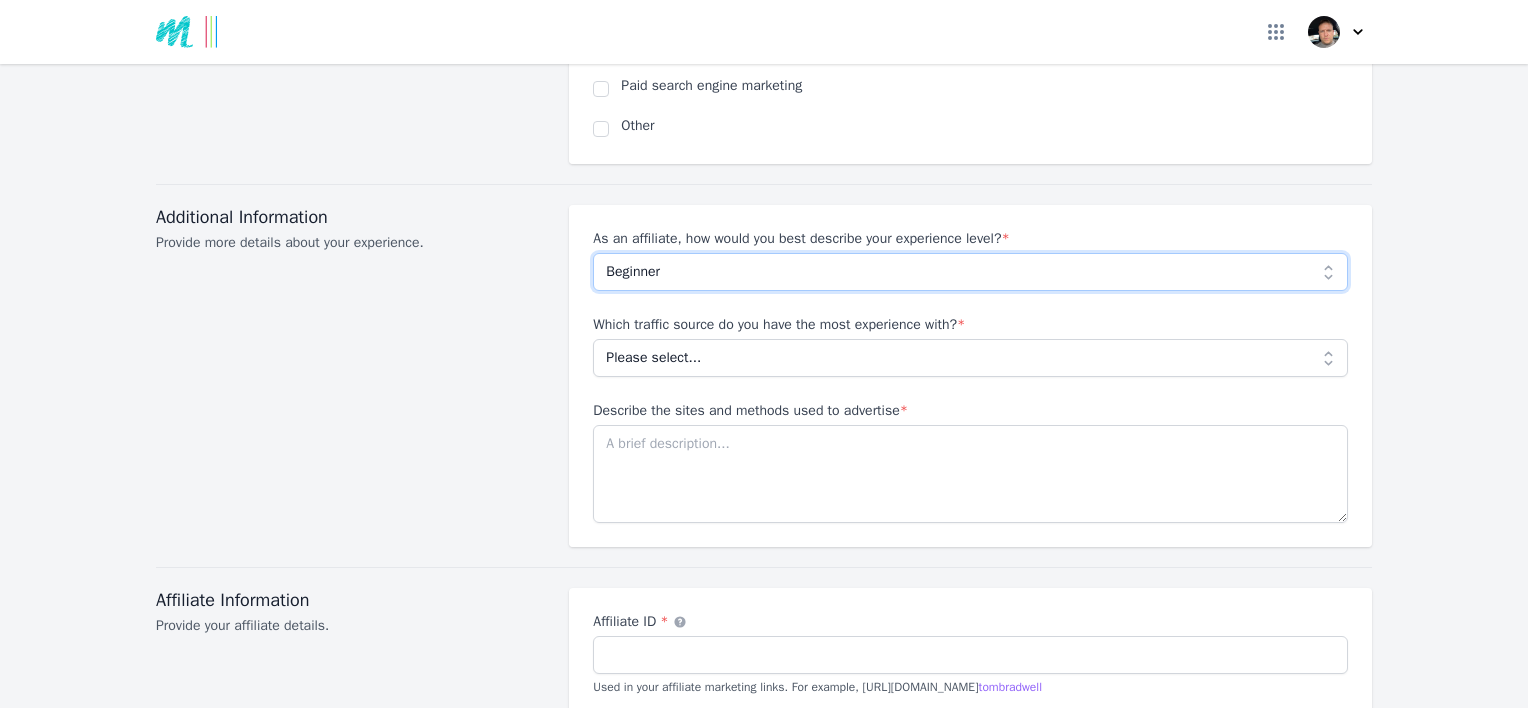 click on "Please select...   Beginner   Intermediate   Expert" at bounding box center (970, 272) 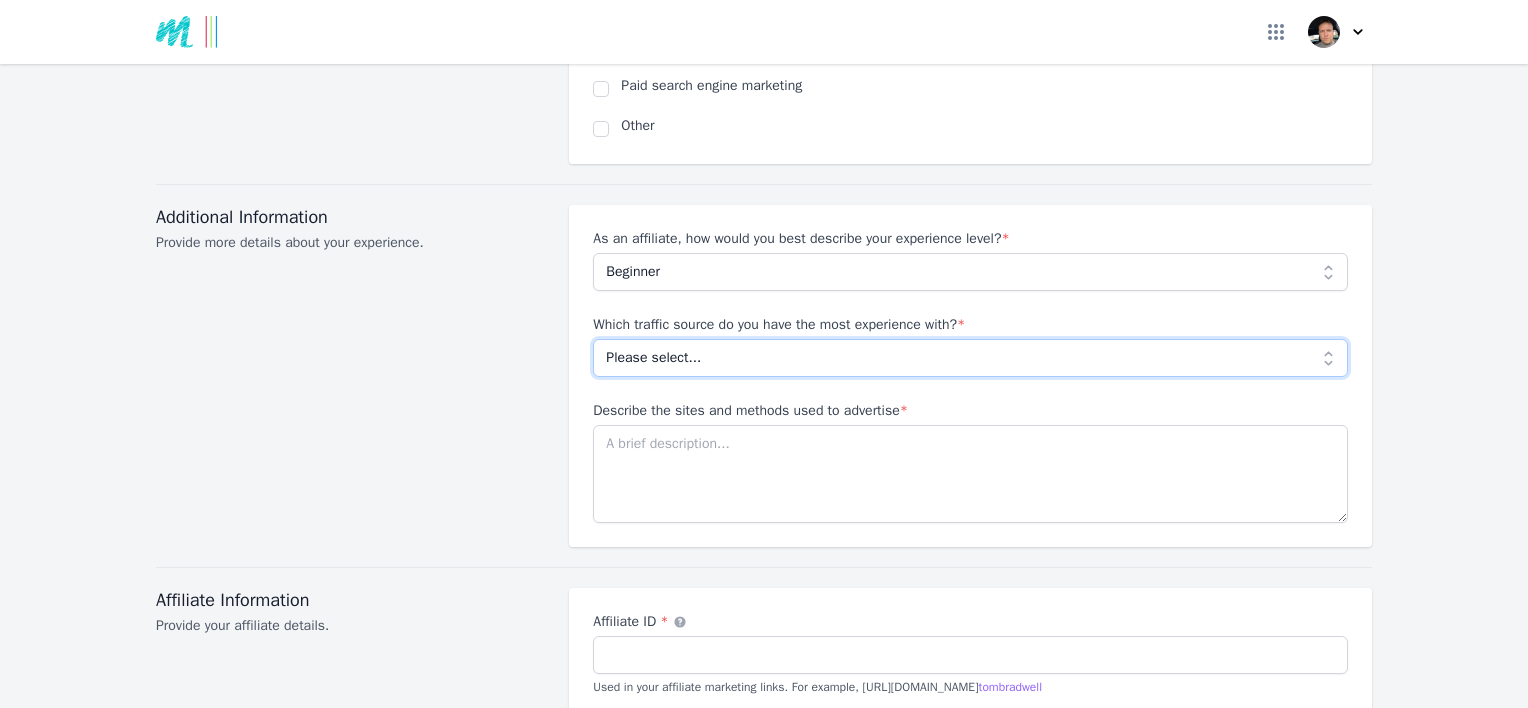 click on "Please select...   No experience   Social media   Pay per click   Media buying   Organic search   Email   Other" at bounding box center [970, 358] 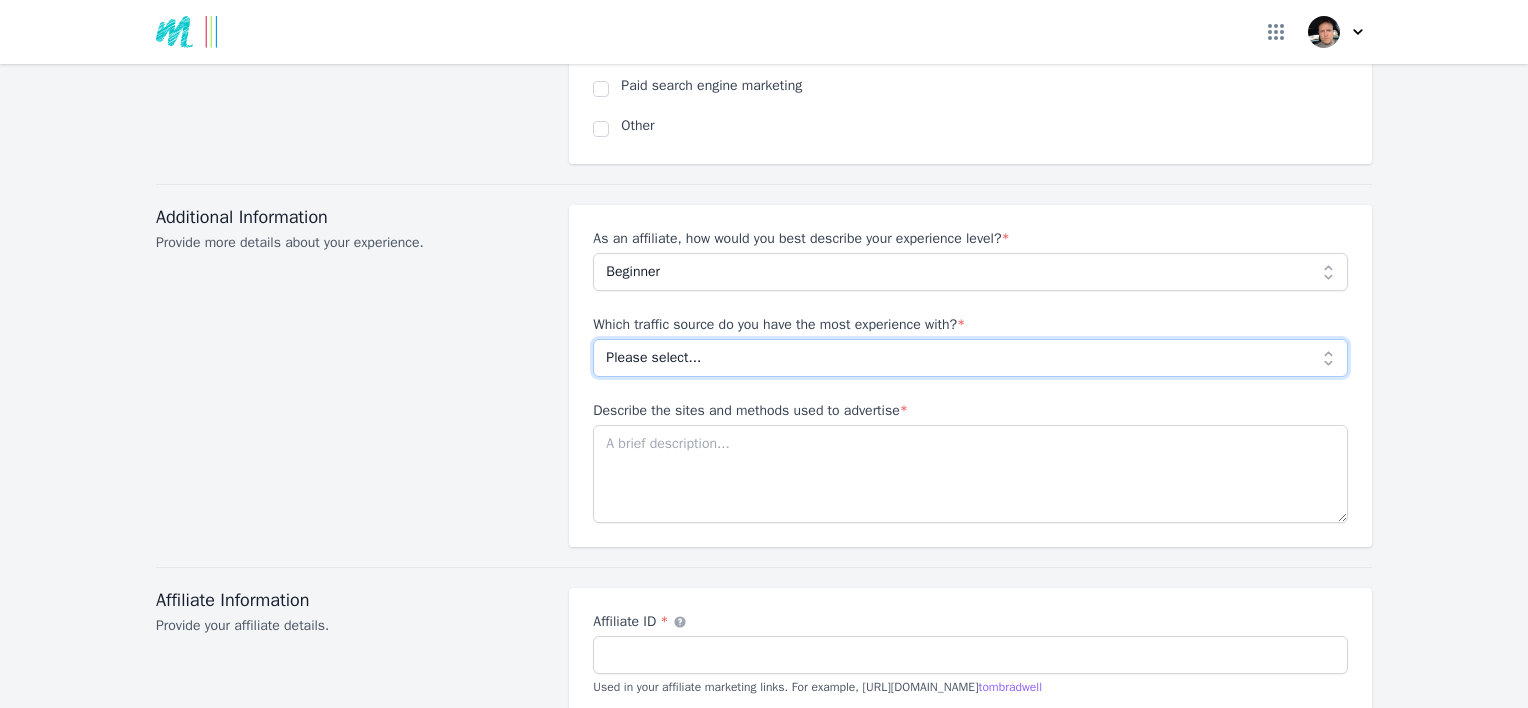 select on "No experience" 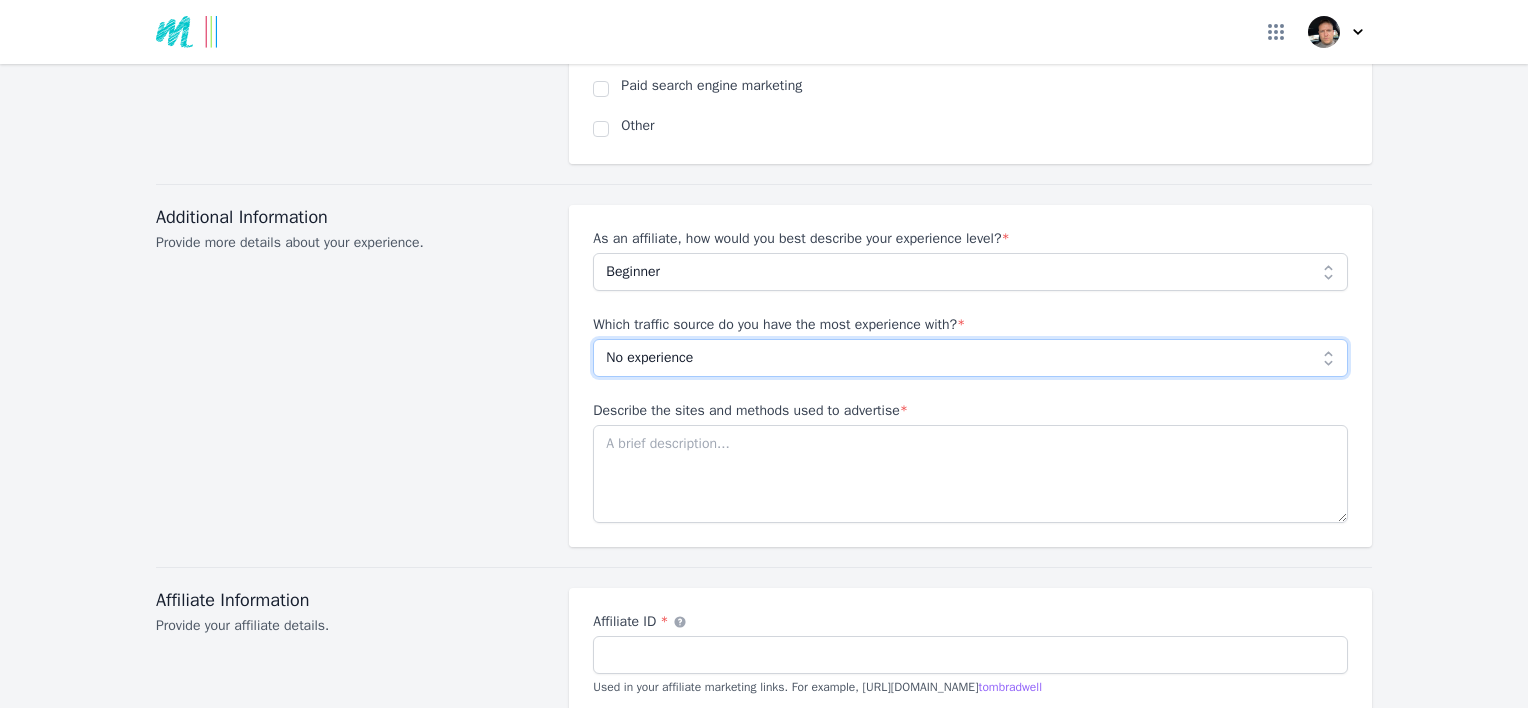 click on "Please select...   No experience   Social media   Pay per click   Media buying   Organic search   Email   Other" at bounding box center [970, 358] 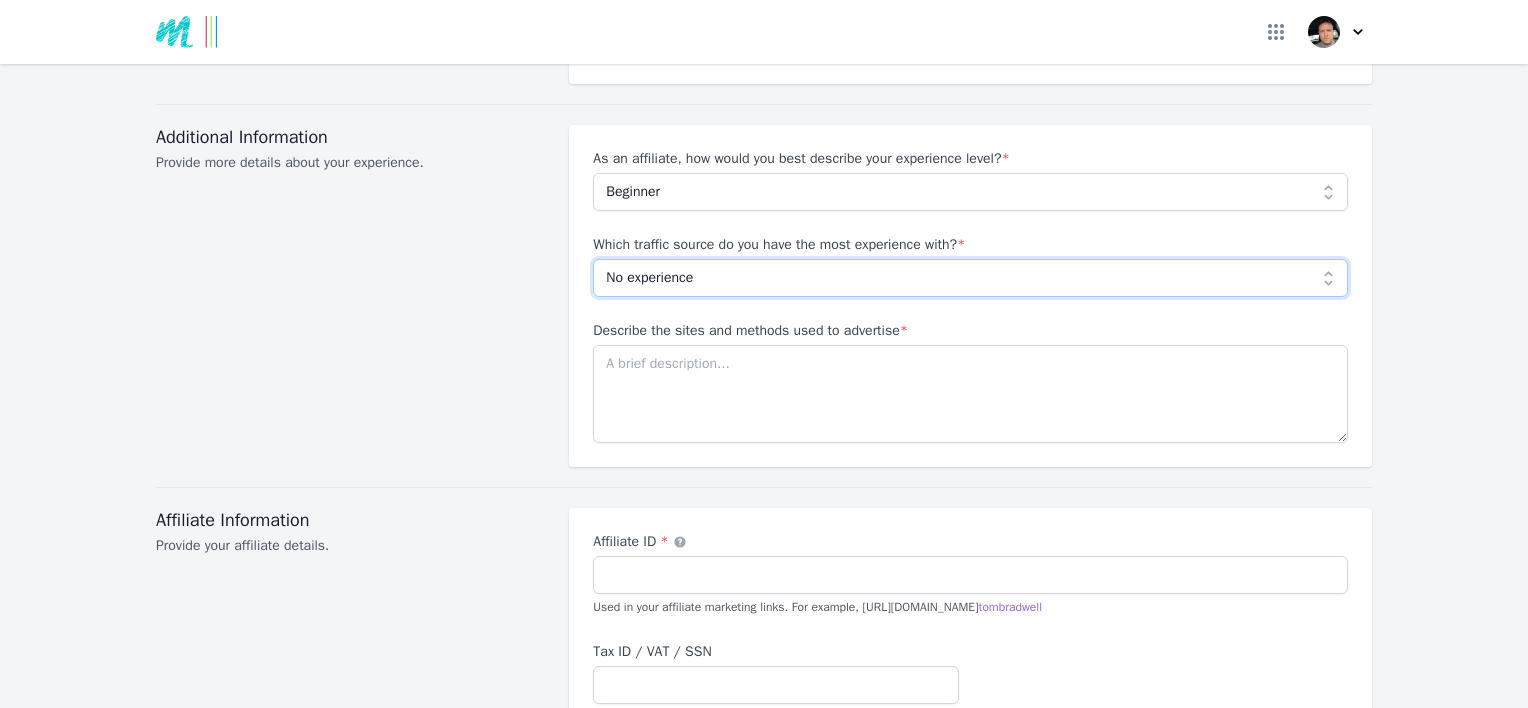 scroll, scrollTop: 1900, scrollLeft: 0, axis: vertical 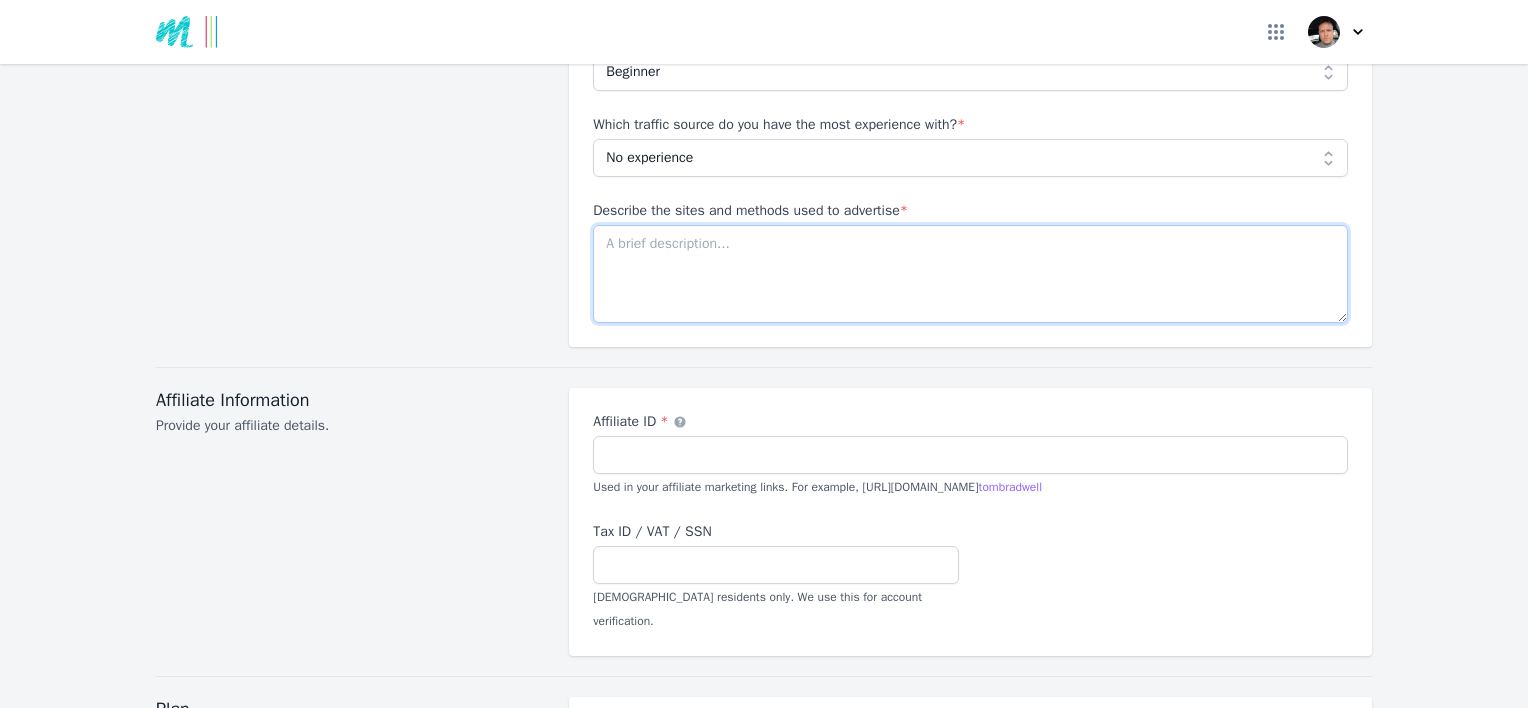 click on "Describe the sites and methods used to advertise  *" at bounding box center (970, 274) 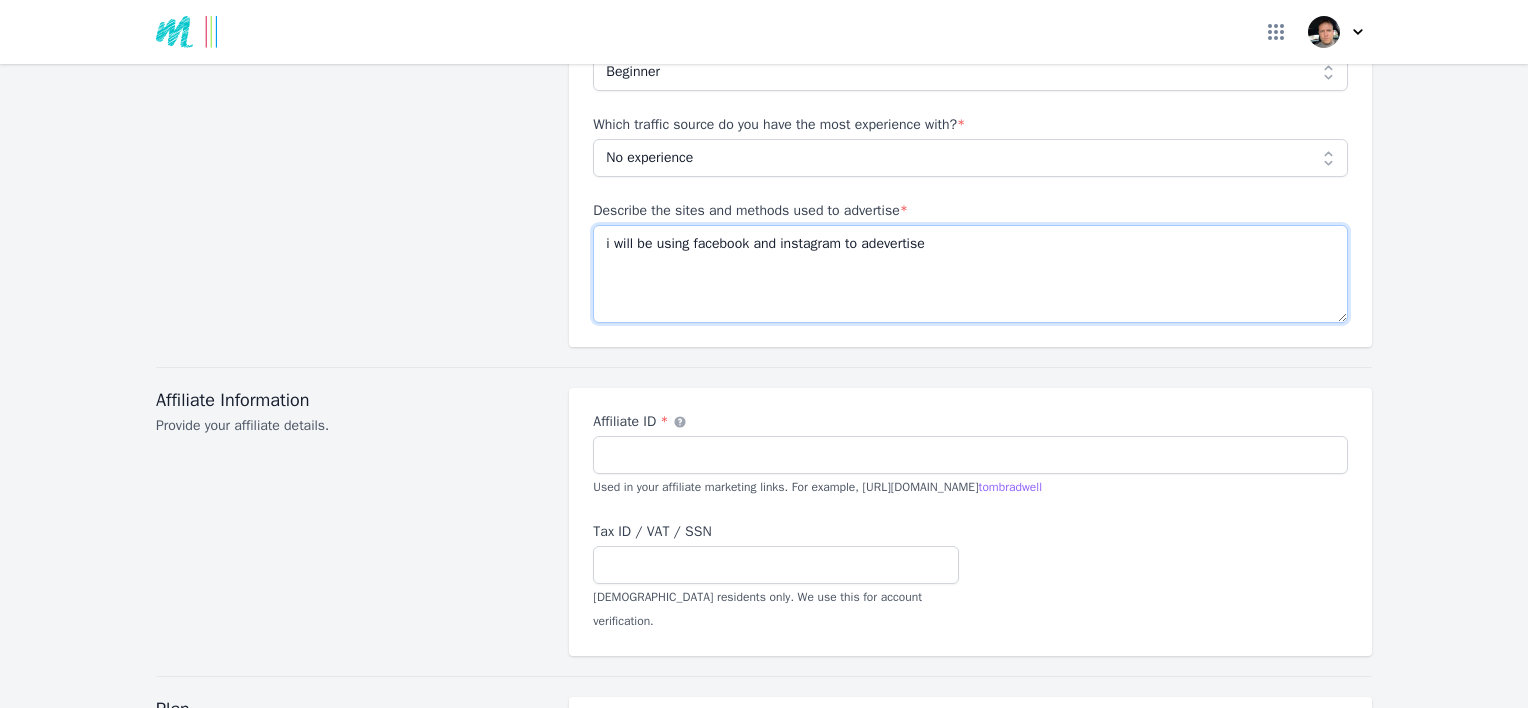 click on "i will be using facebook and instagram to adevertise" at bounding box center [970, 274] 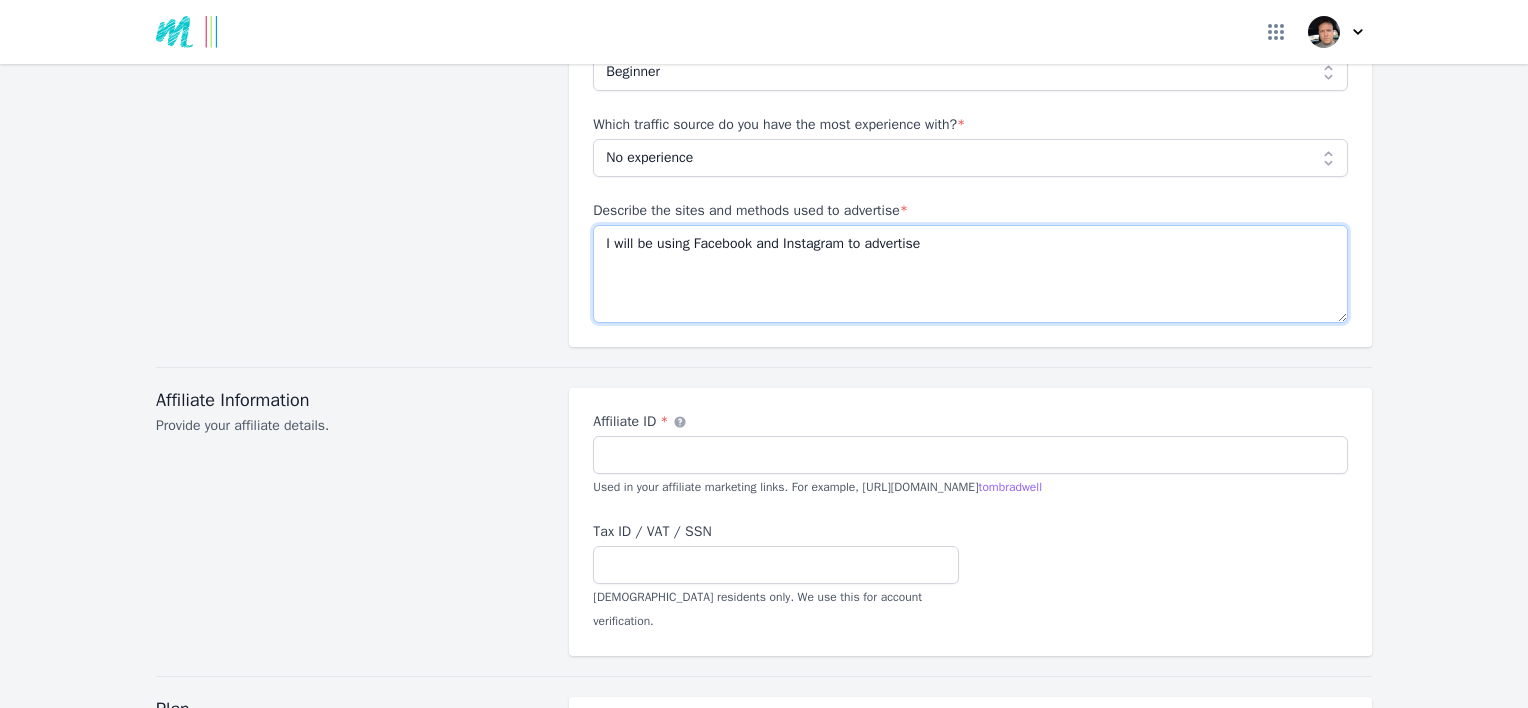 click on "I will be using Facebook and Instagram to advertise" at bounding box center [970, 274] 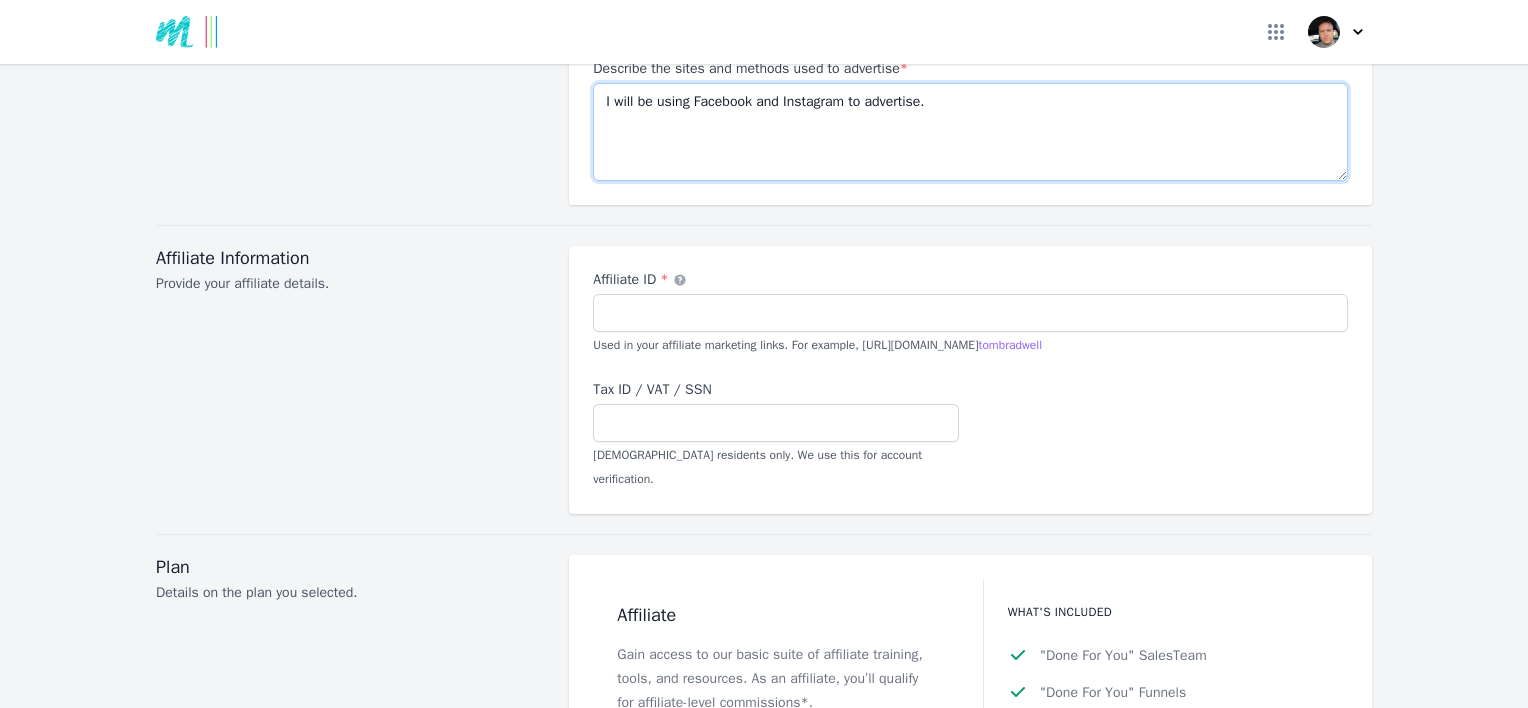 scroll, scrollTop: 2100, scrollLeft: 0, axis: vertical 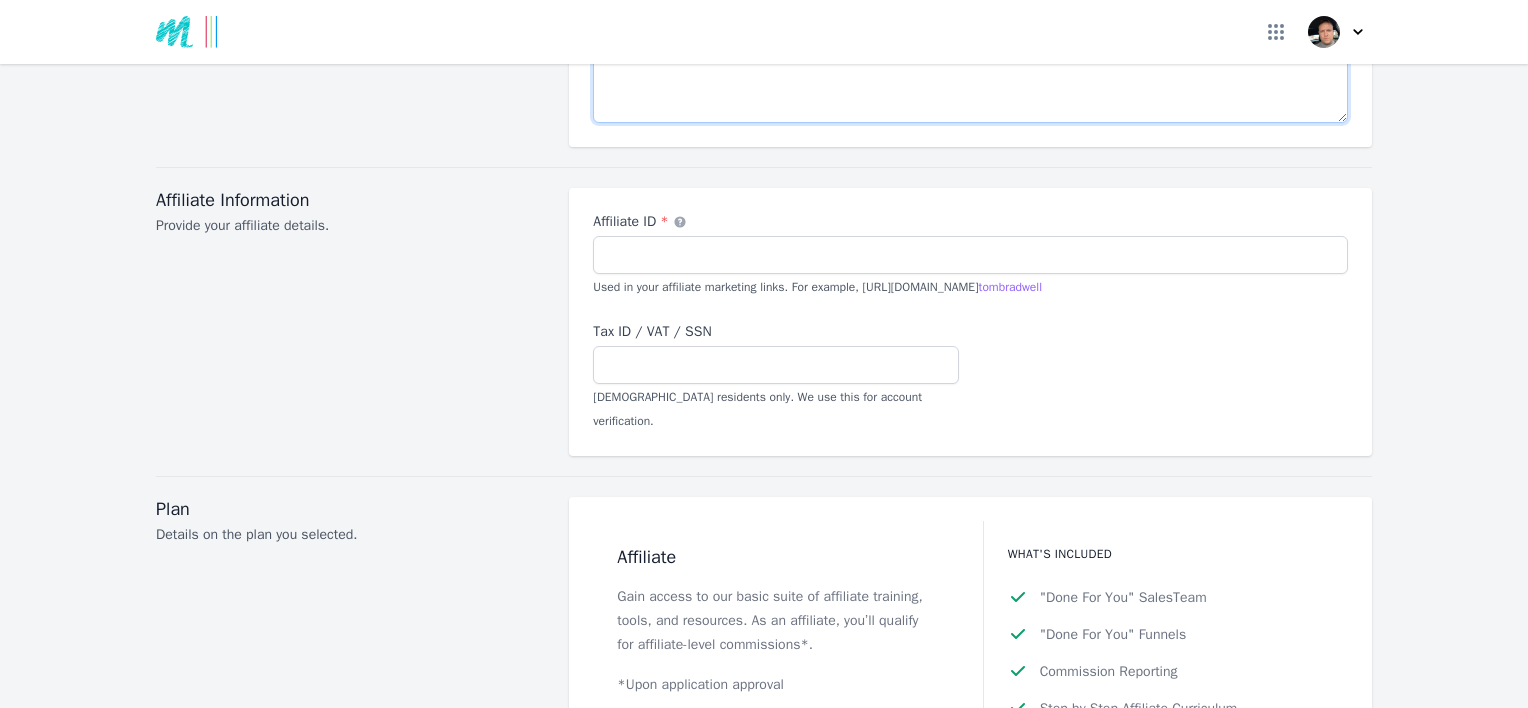type on "I will be using Facebook and Instagram to advertise." 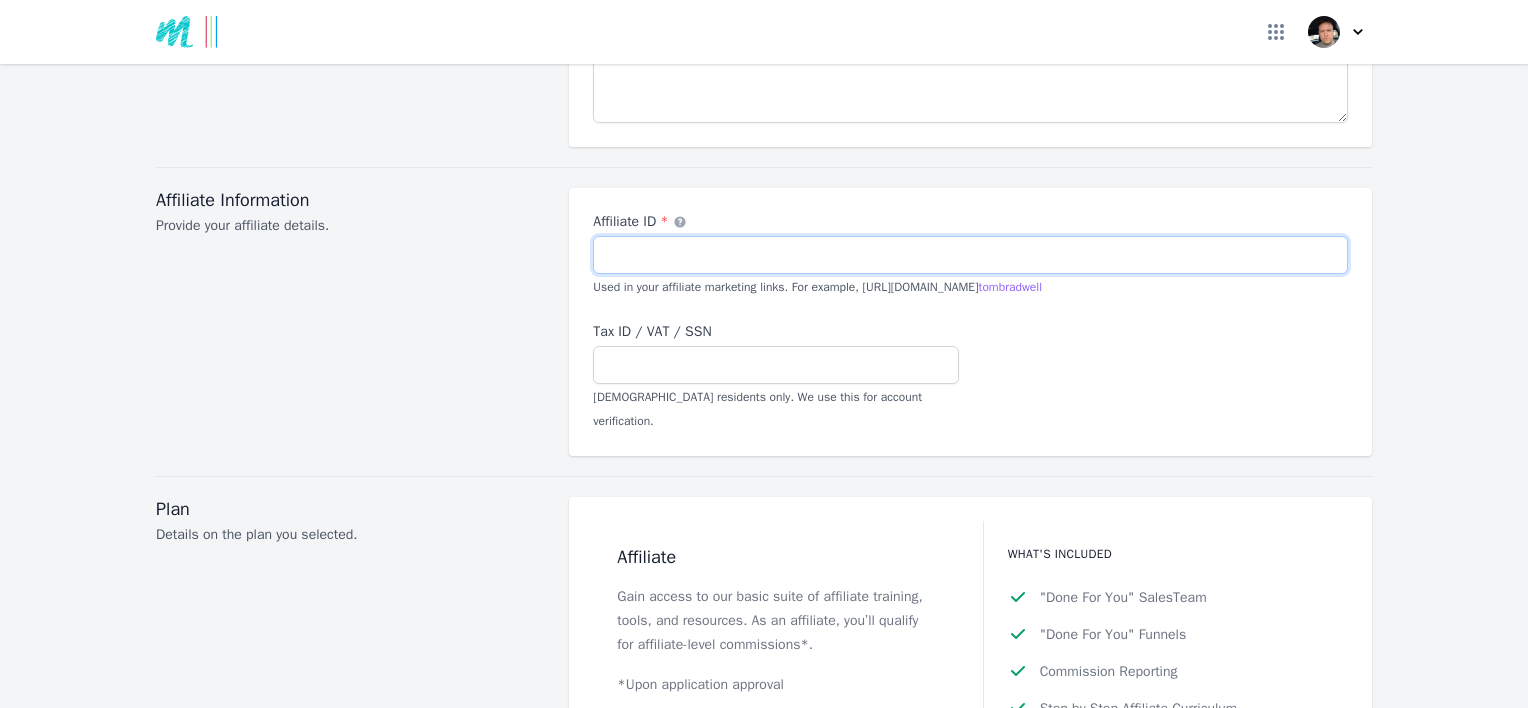 click on "Affiliate ID  *   An alternate term for your account nickname" at bounding box center (970, 255) 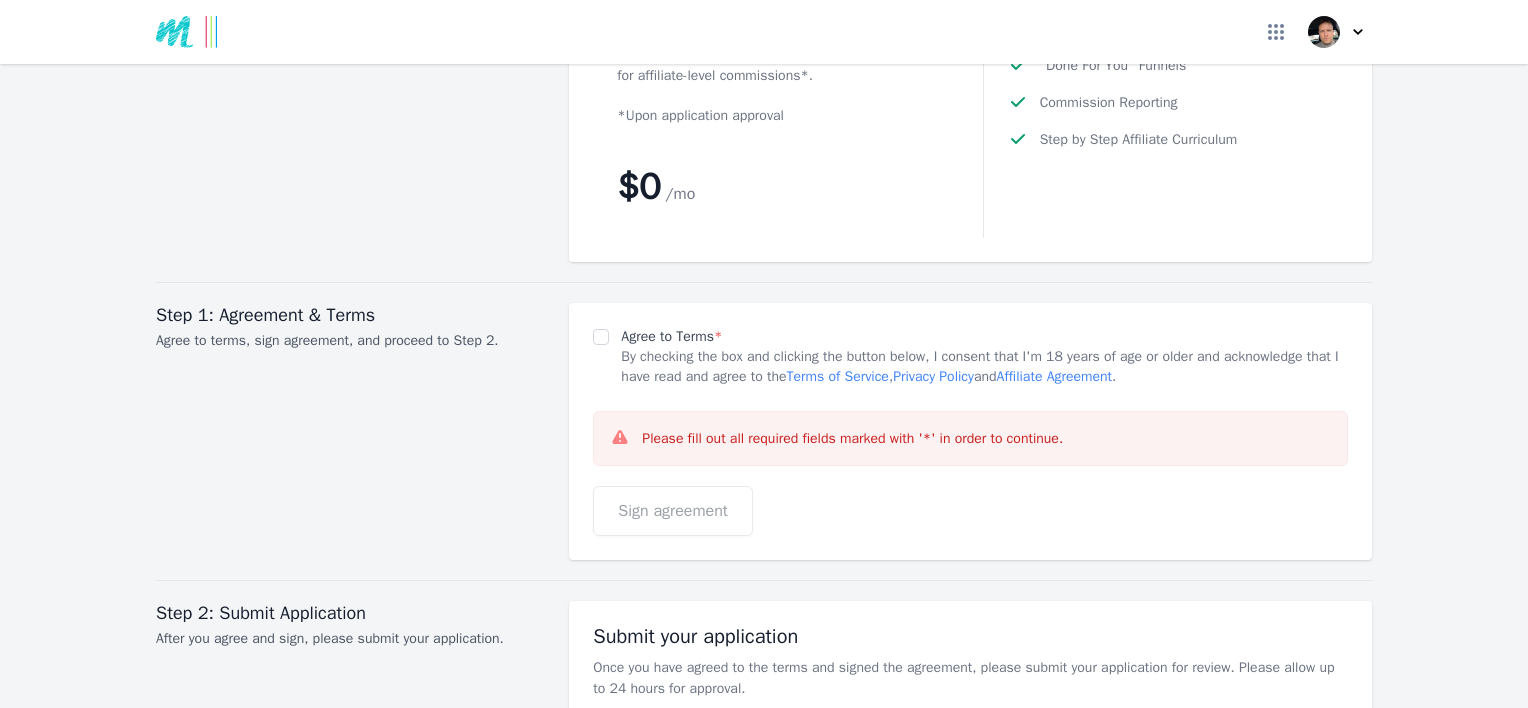 scroll, scrollTop: 2700, scrollLeft: 0, axis: vertical 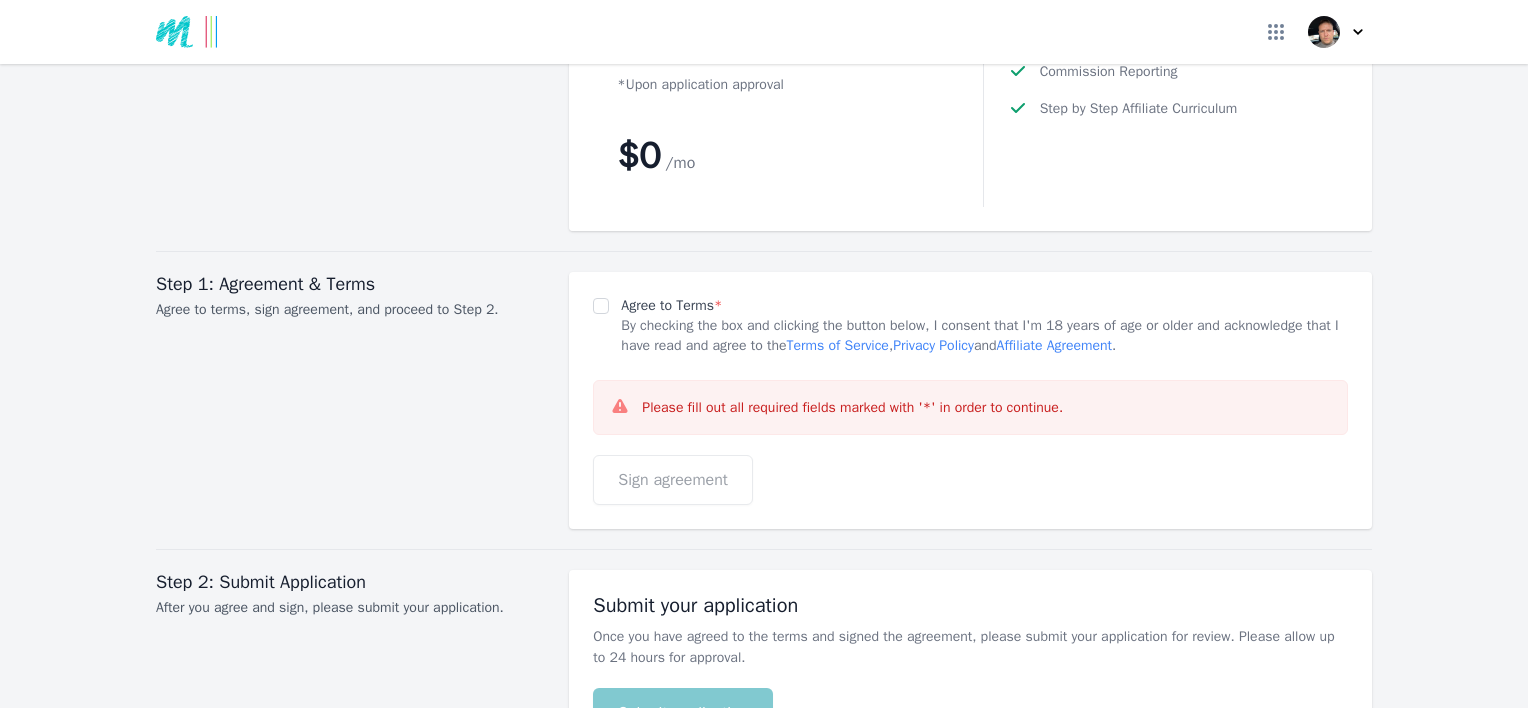 type on "tombrad" 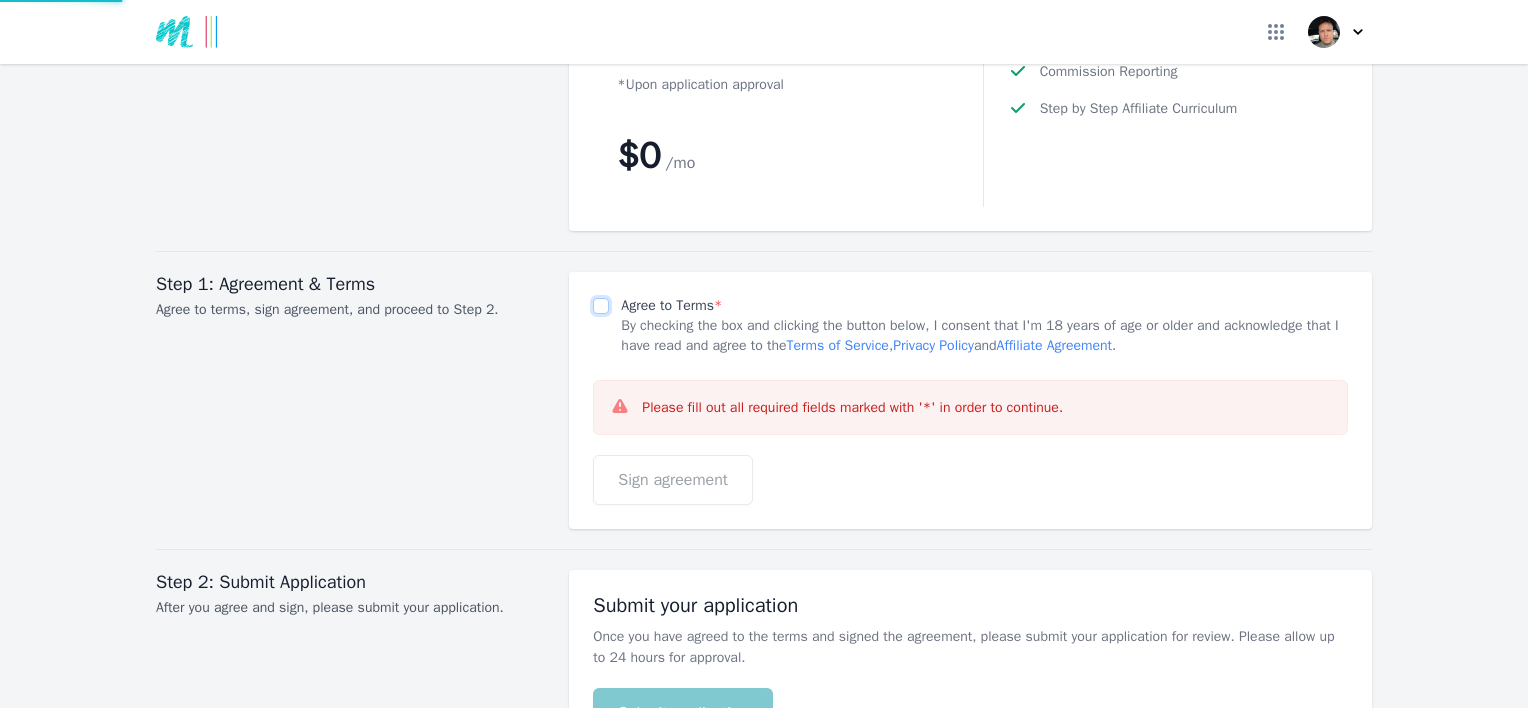 click on "Agree to Terms  *" at bounding box center [601, 306] 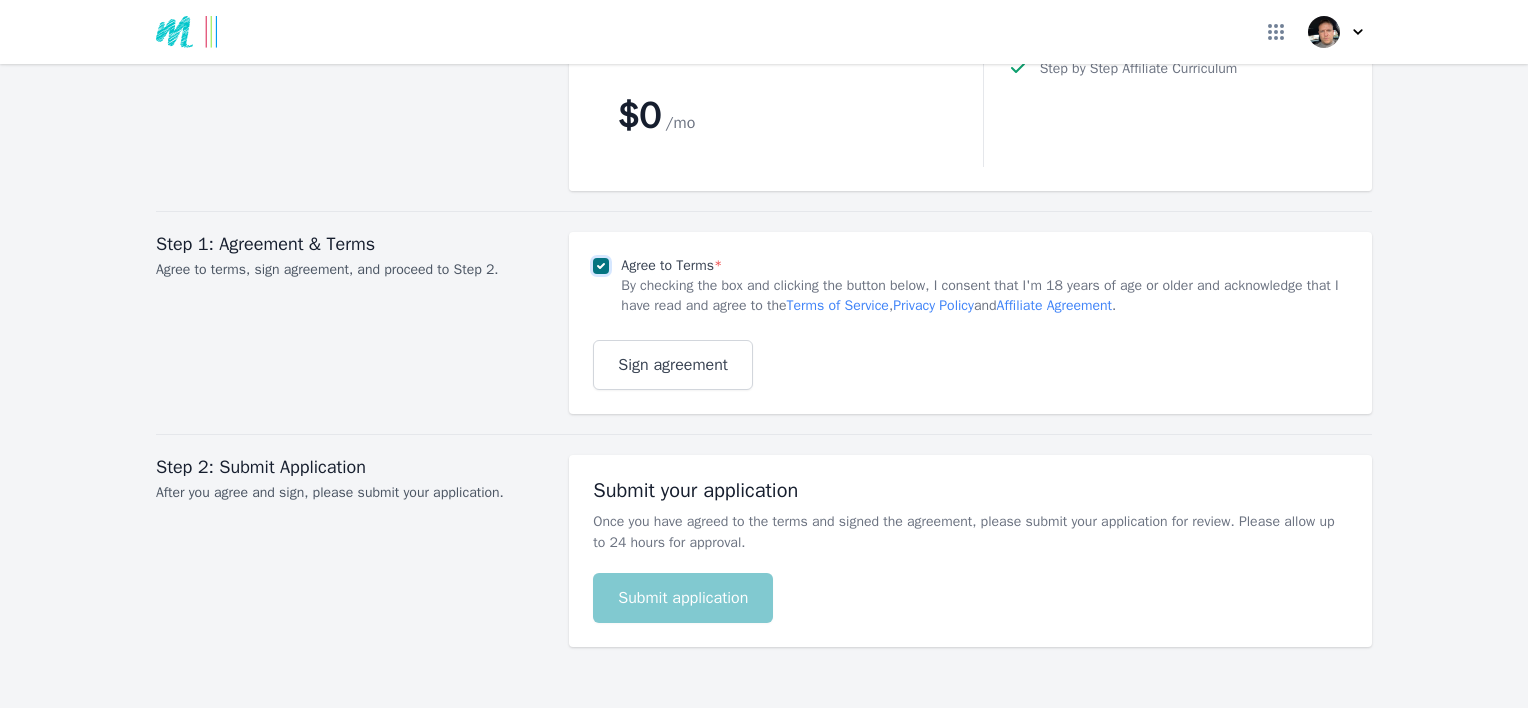 scroll, scrollTop: 2752, scrollLeft: 0, axis: vertical 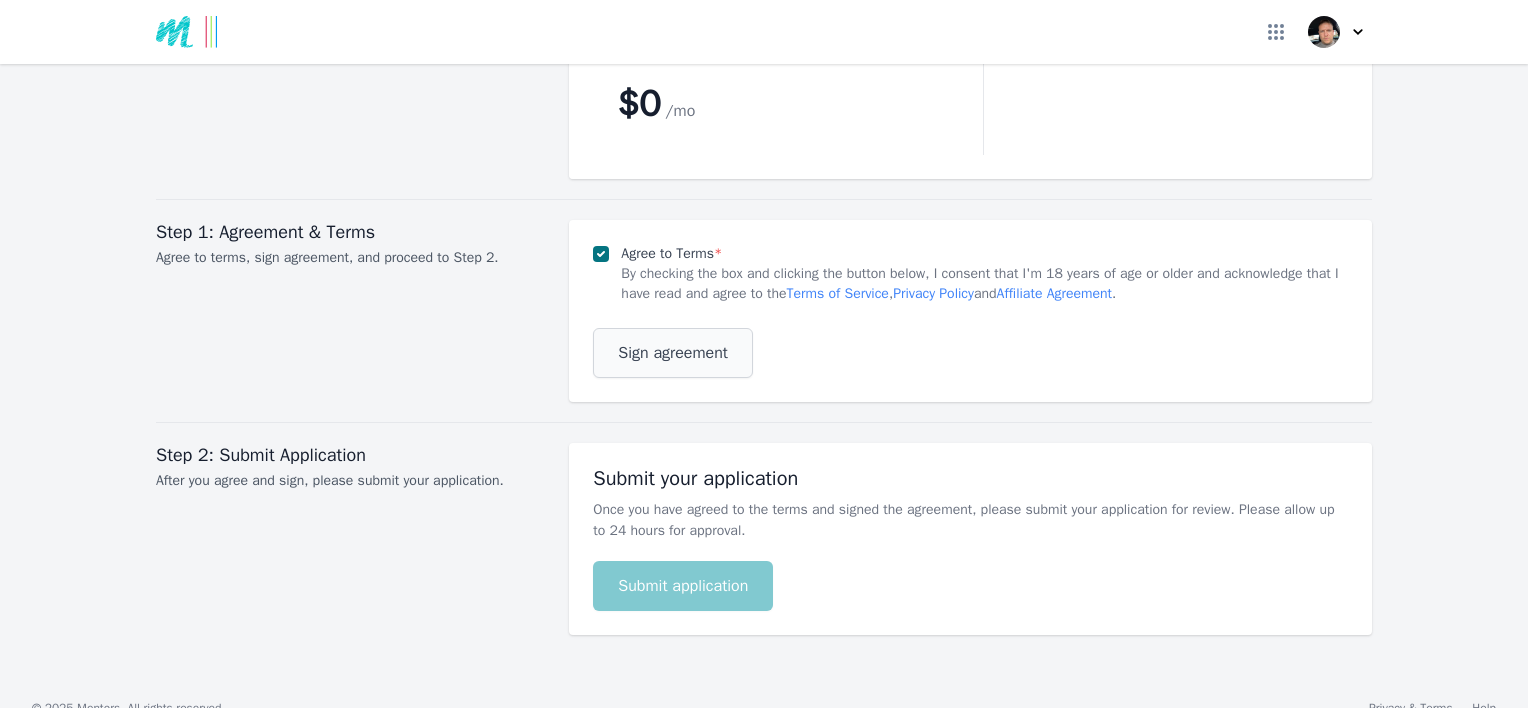 click on "Sign agreement" at bounding box center (673, 353) 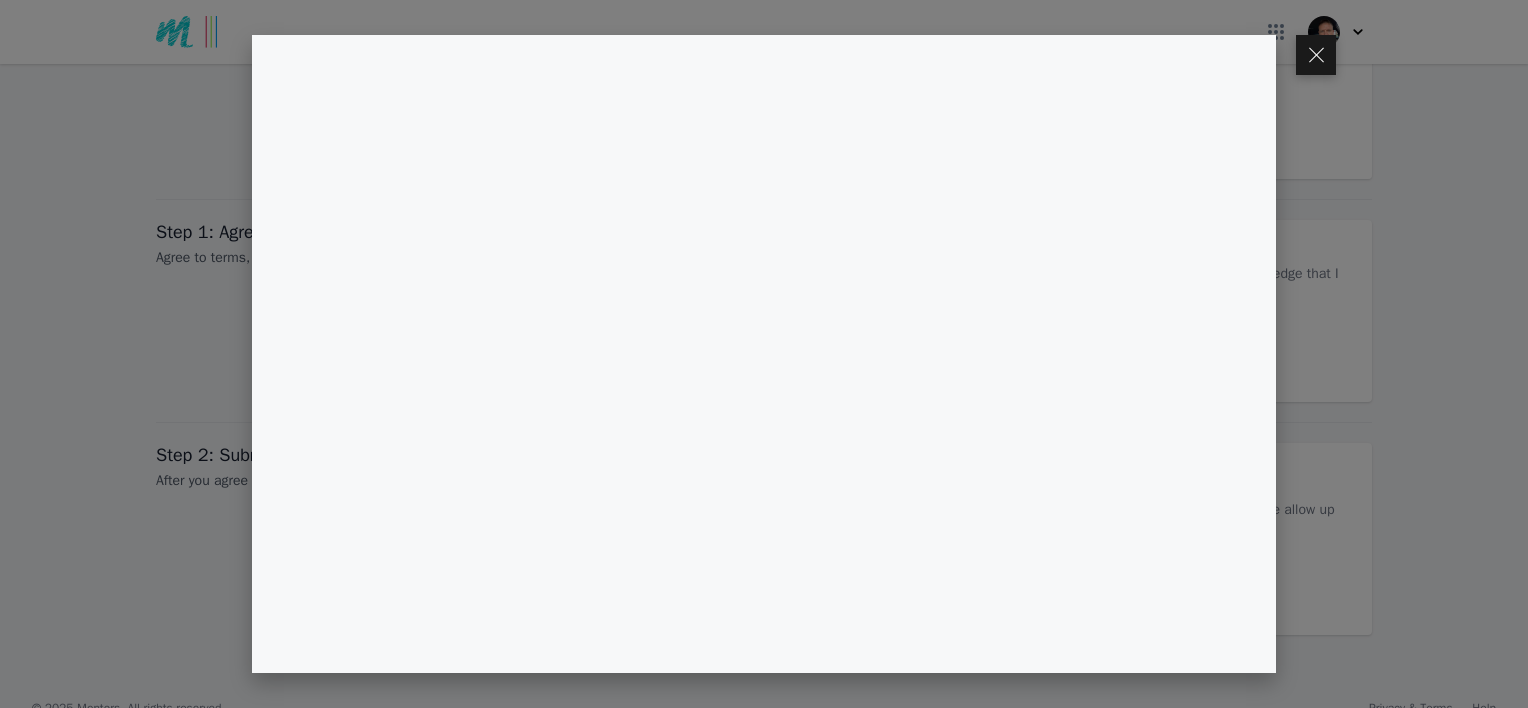 scroll, scrollTop: 2702, scrollLeft: 0, axis: vertical 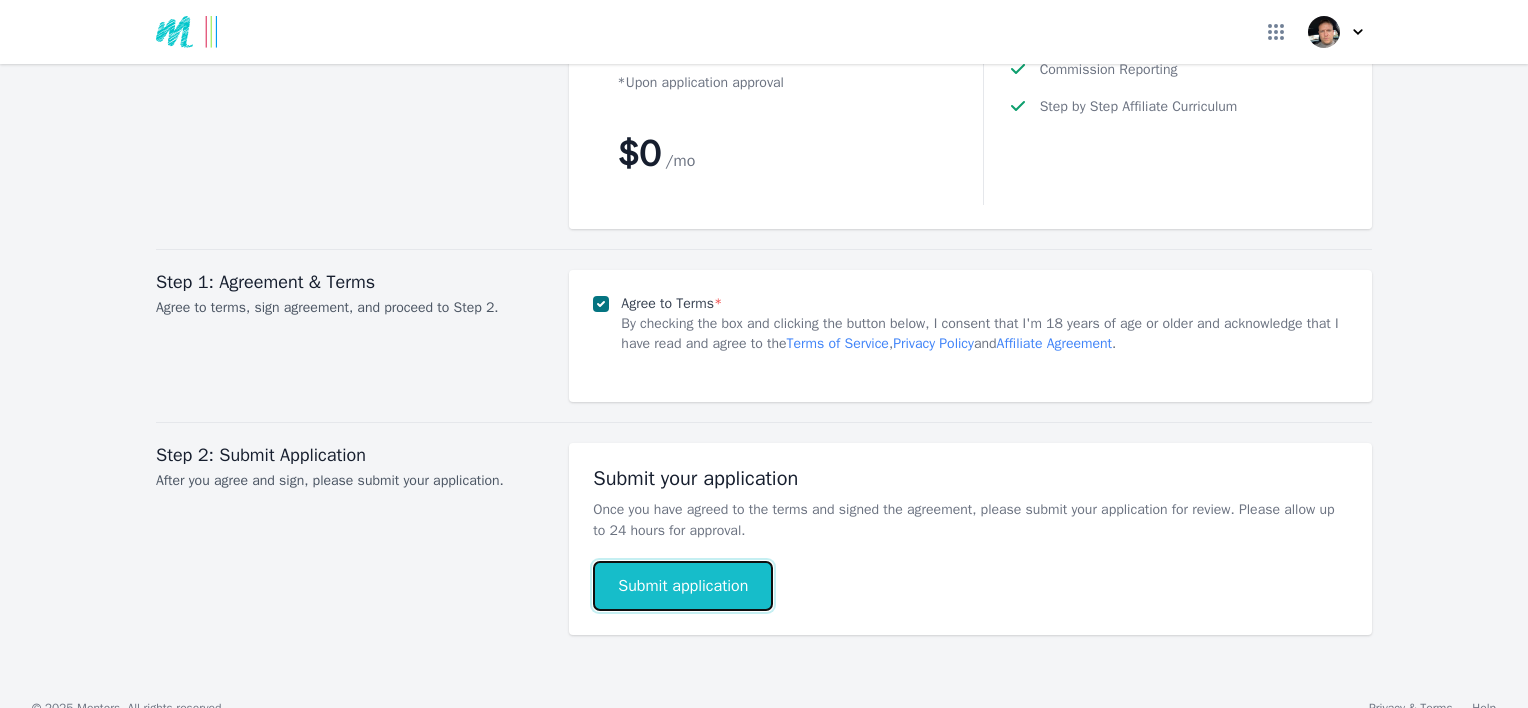 click on "Submit application" at bounding box center (683, 586) 